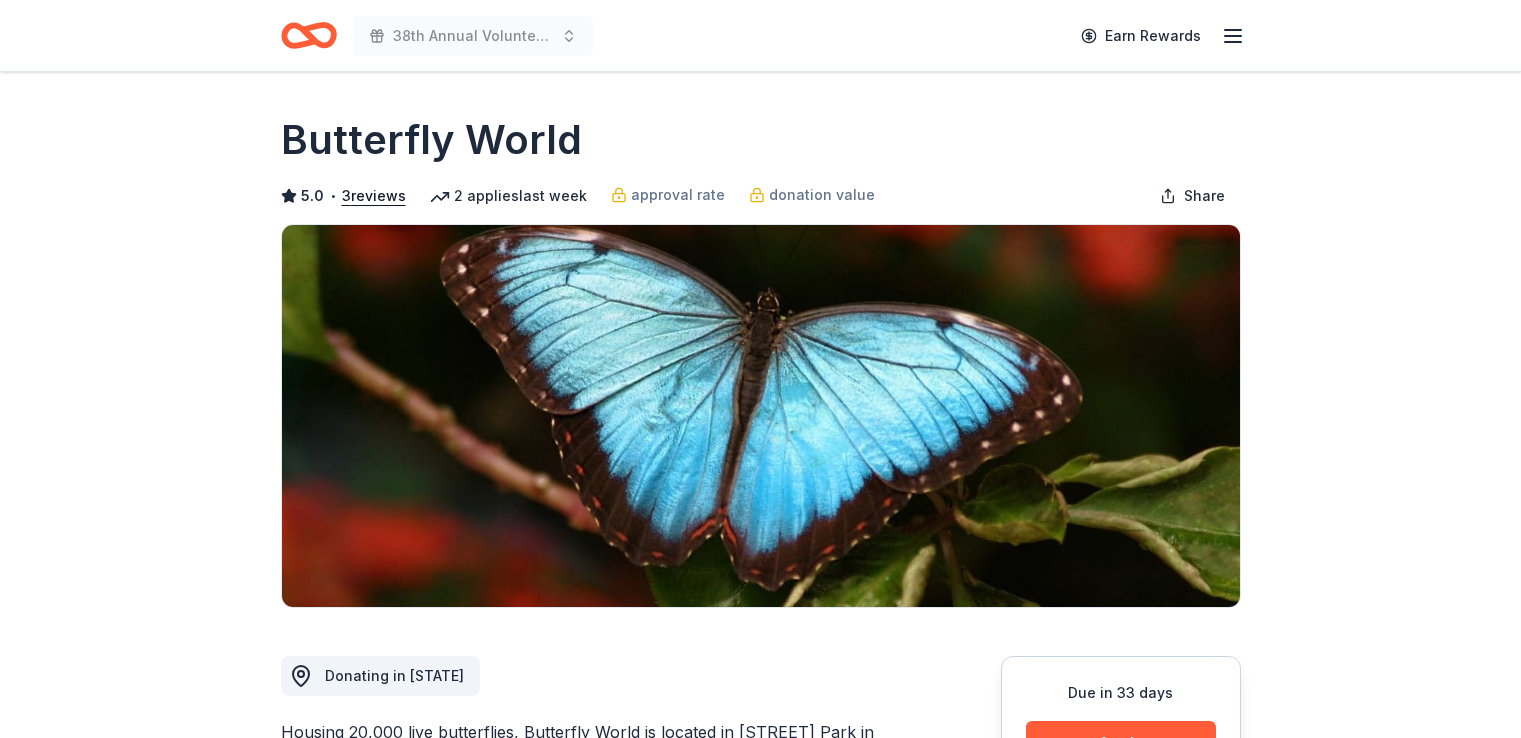 scroll, scrollTop: 0, scrollLeft: 0, axis: both 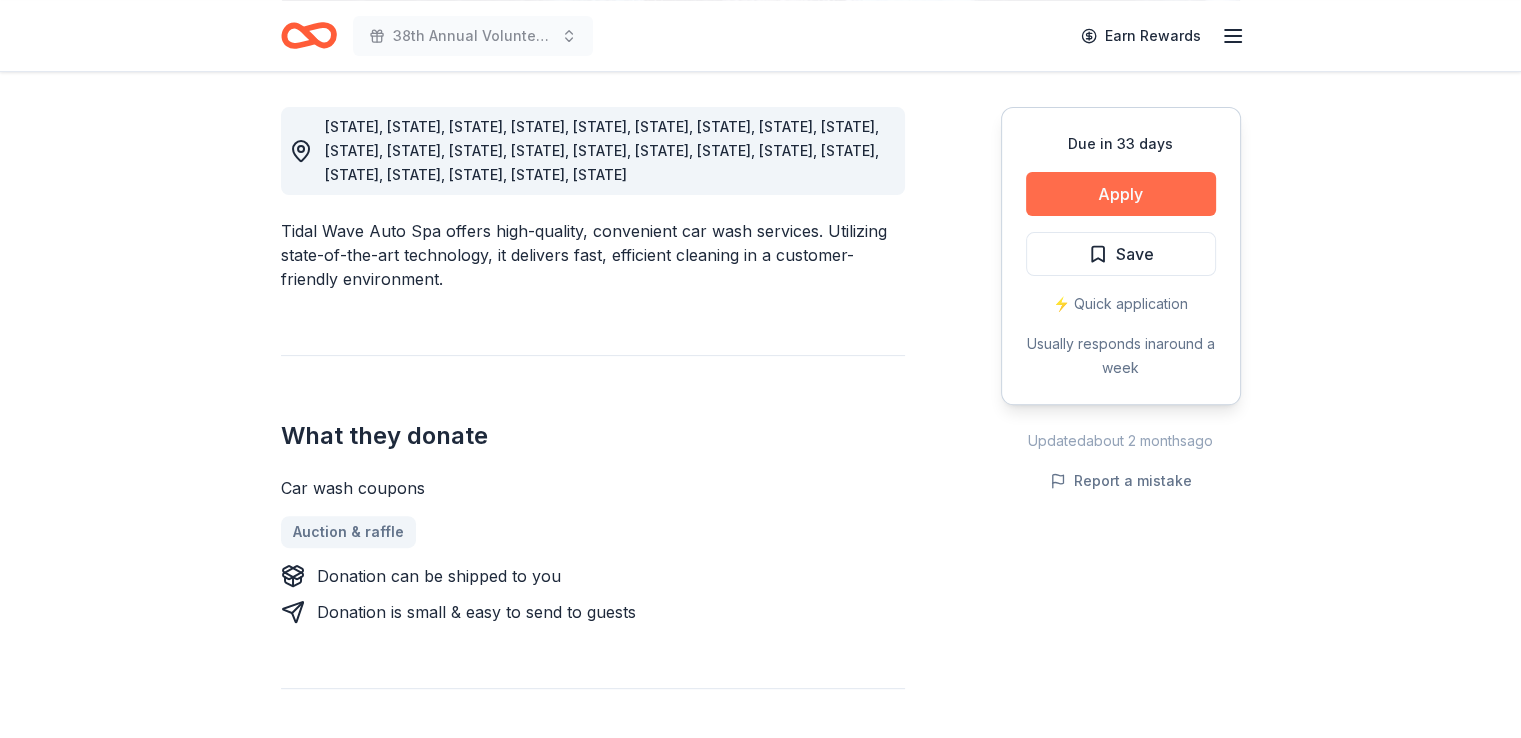 click on "Apply" at bounding box center (1121, 194) 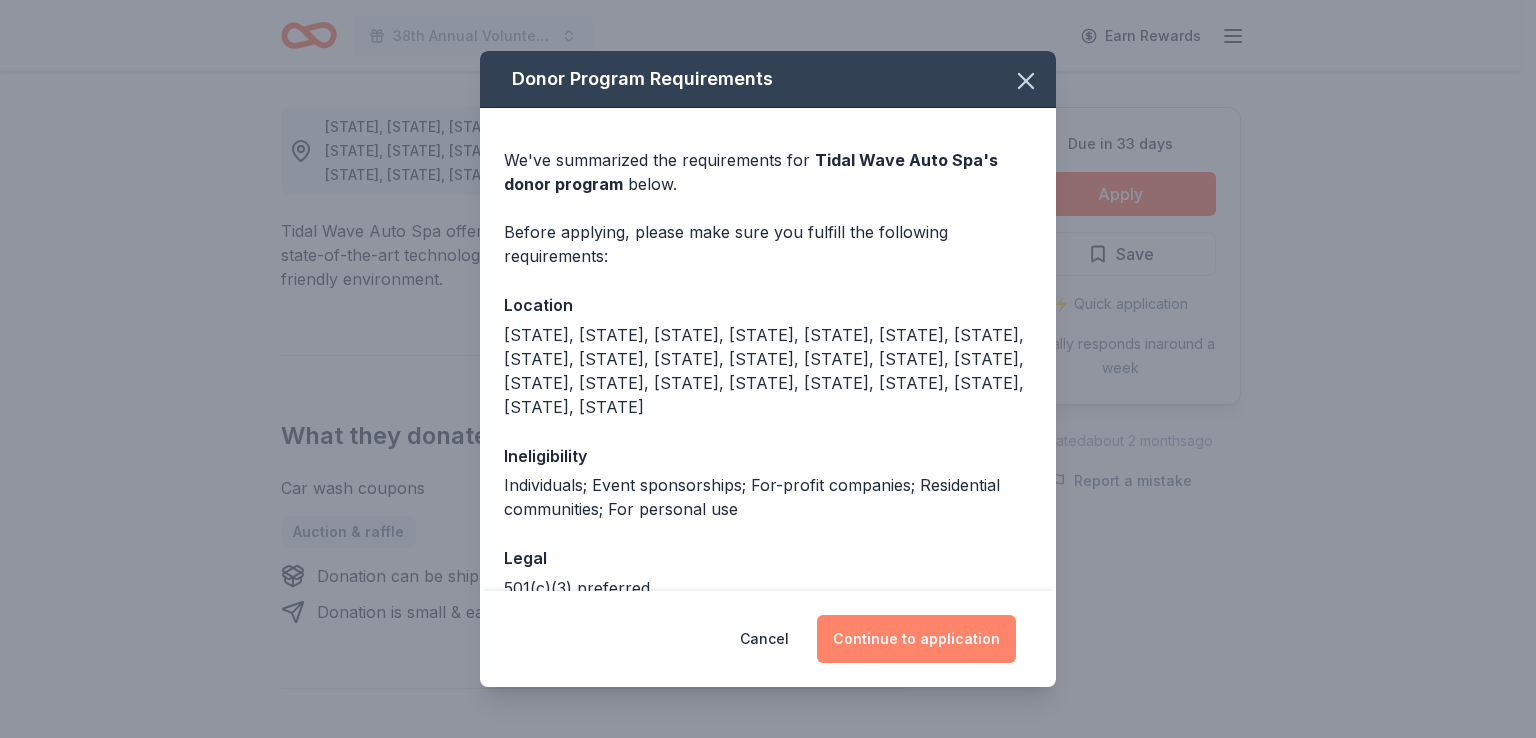 click on "Continue to application" at bounding box center (916, 639) 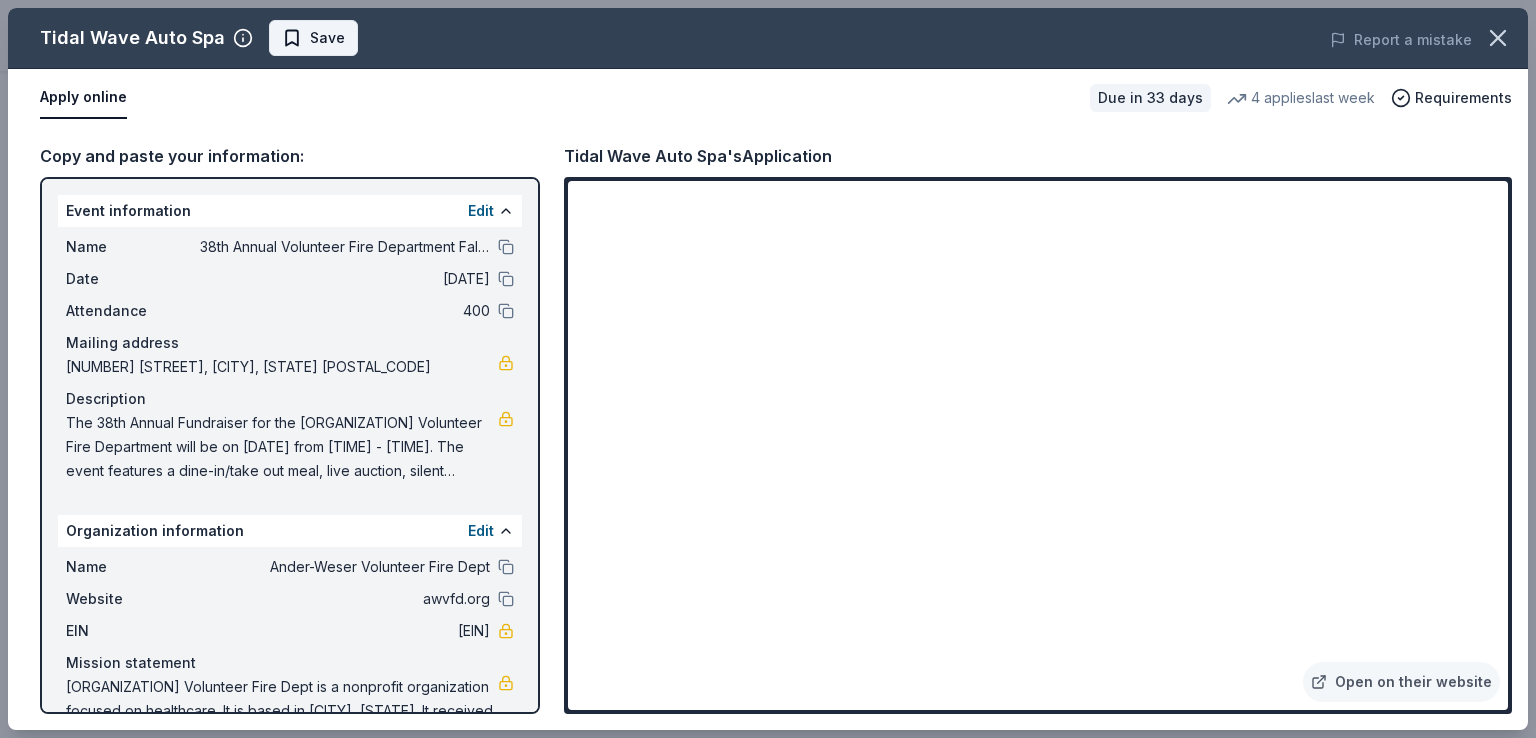 click on "Save" at bounding box center [327, 38] 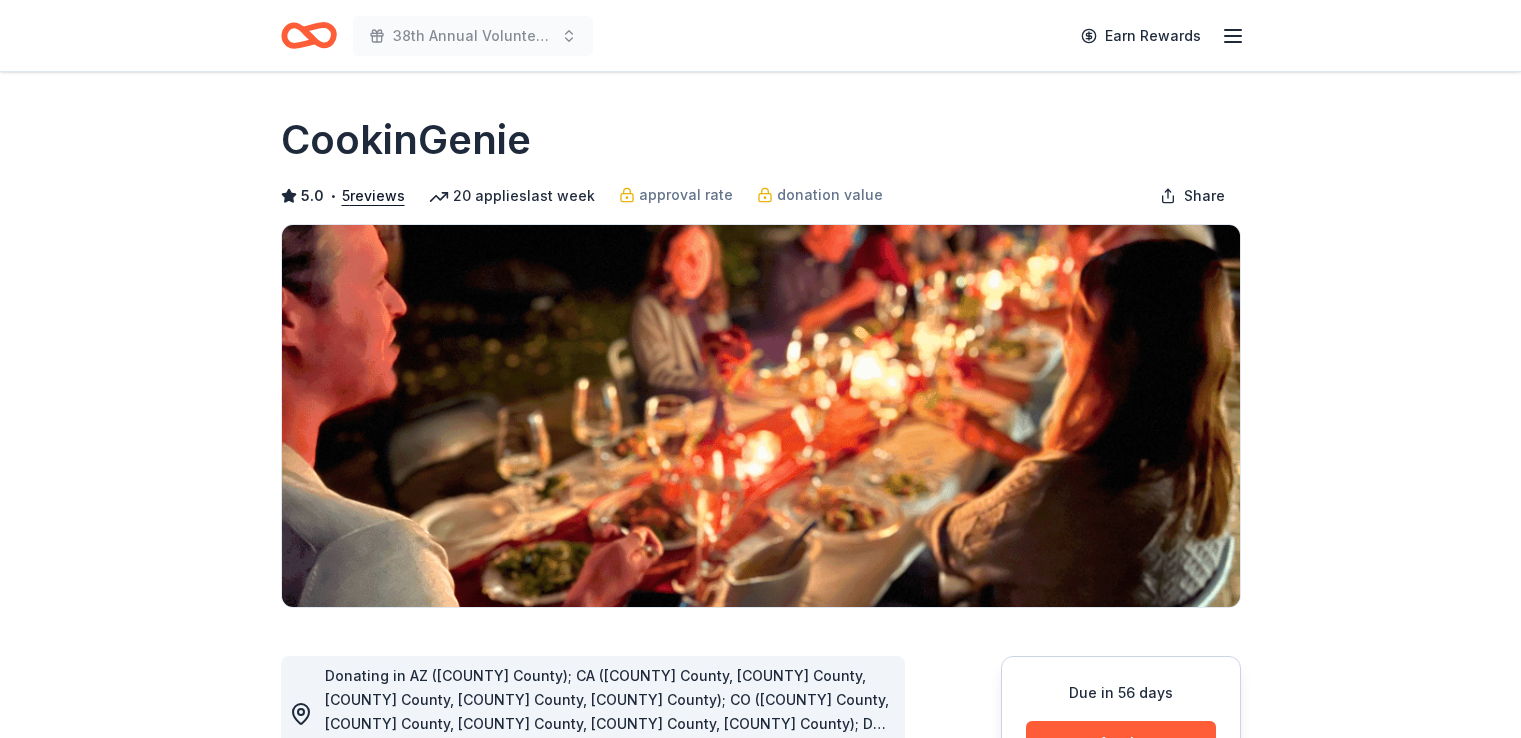 scroll, scrollTop: 0, scrollLeft: 0, axis: both 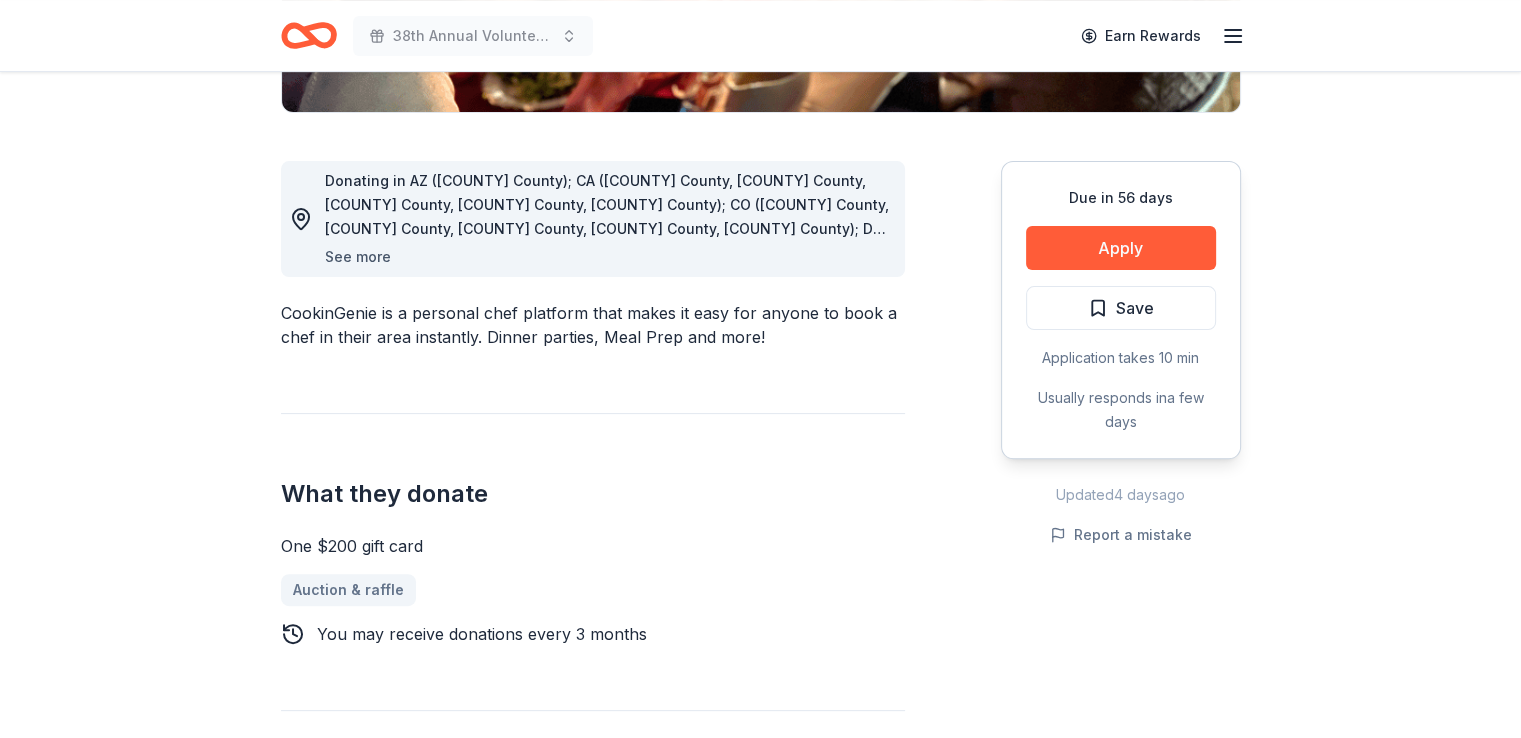 click on "See more" at bounding box center (358, 257) 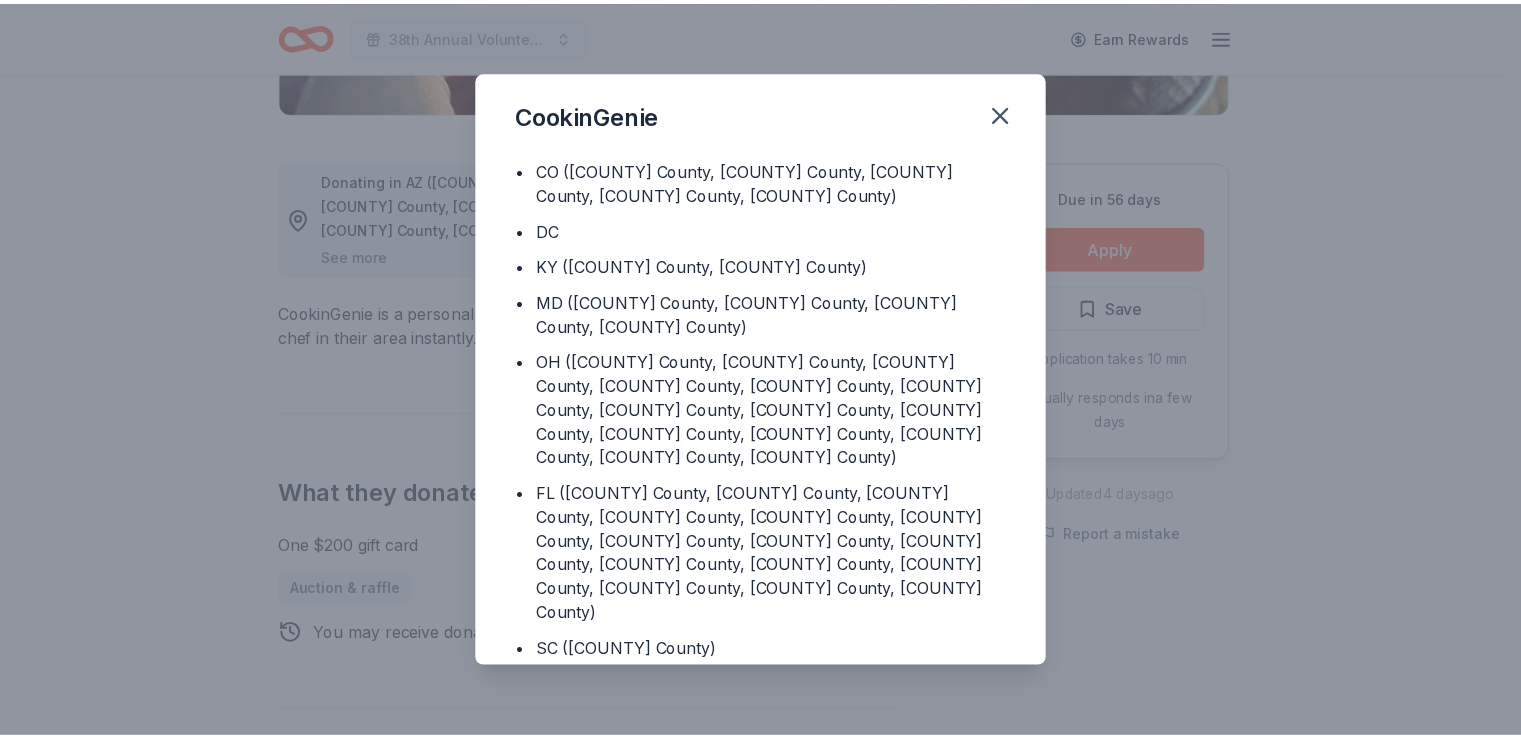 scroll, scrollTop: 227, scrollLeft: 0, axis: vertical 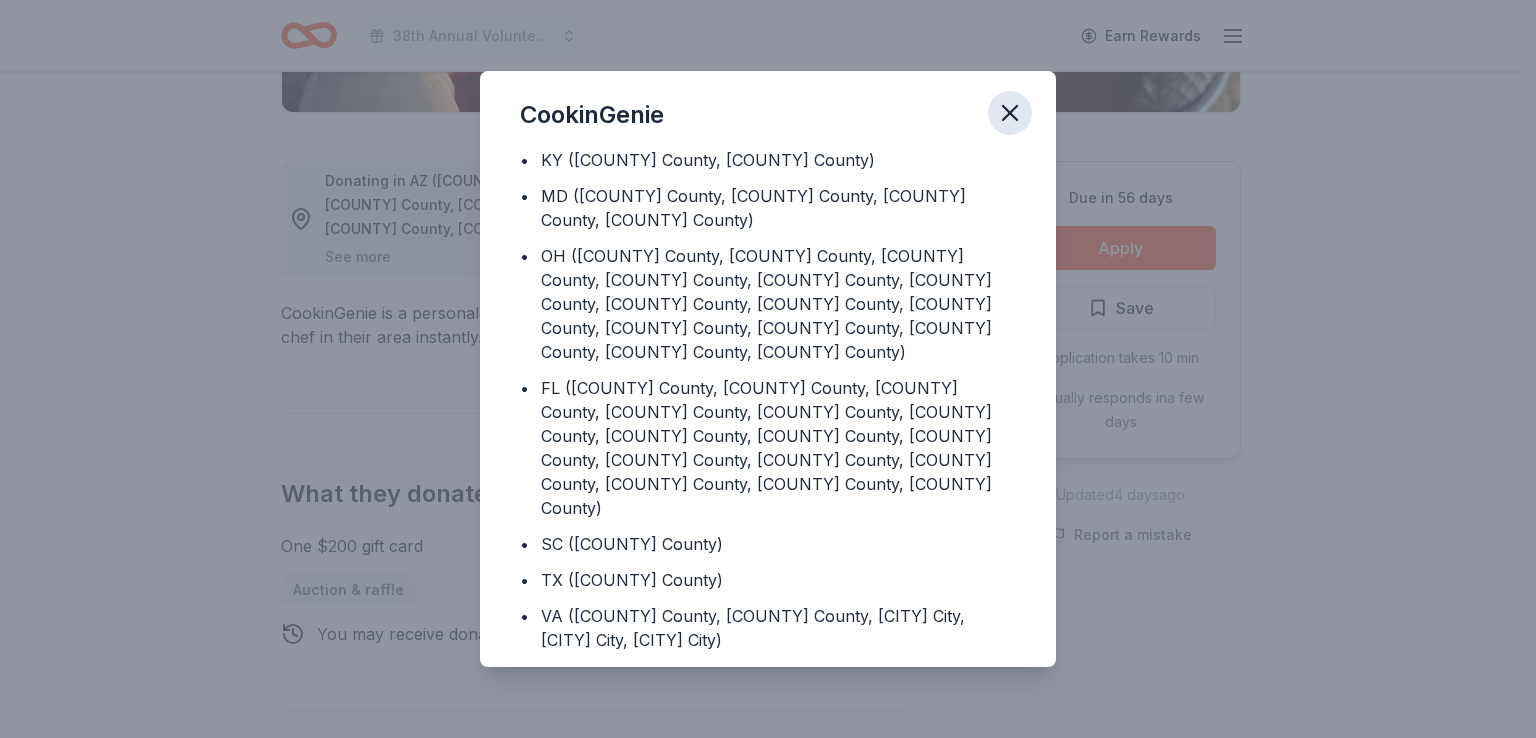 click 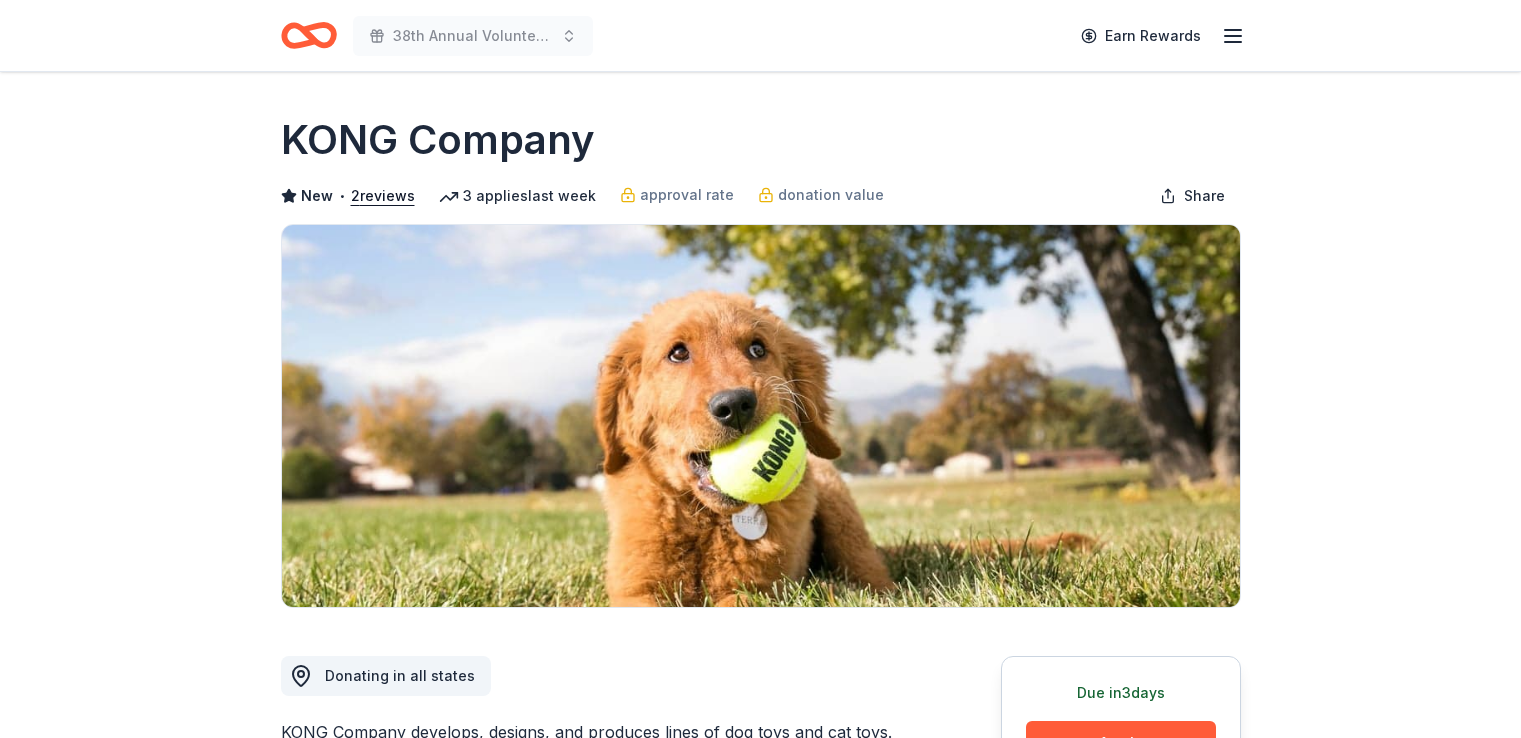 scroll, scrollTop: 0, scrollLeft: 0, axis: both 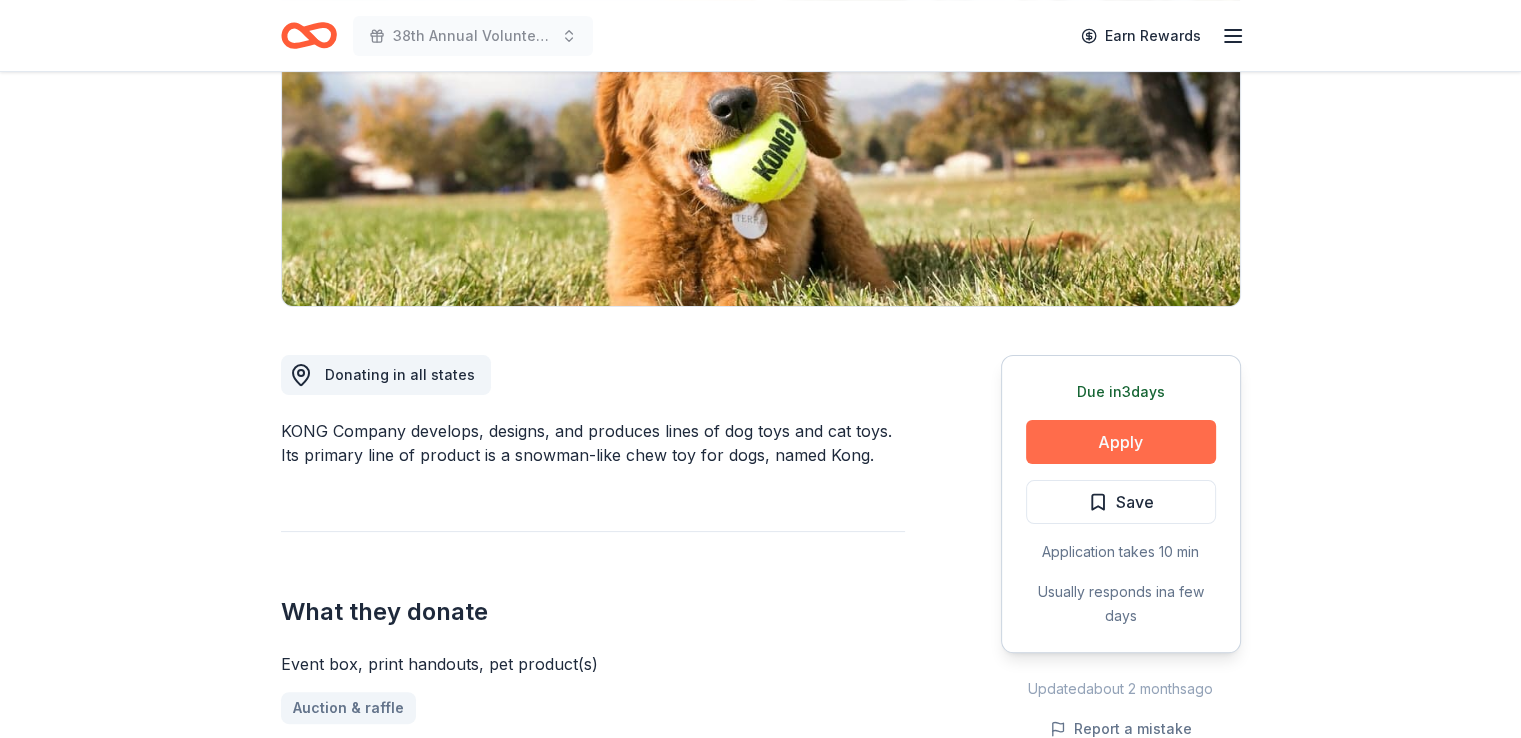 click on "Apply" at bounding box center (1121, 442) 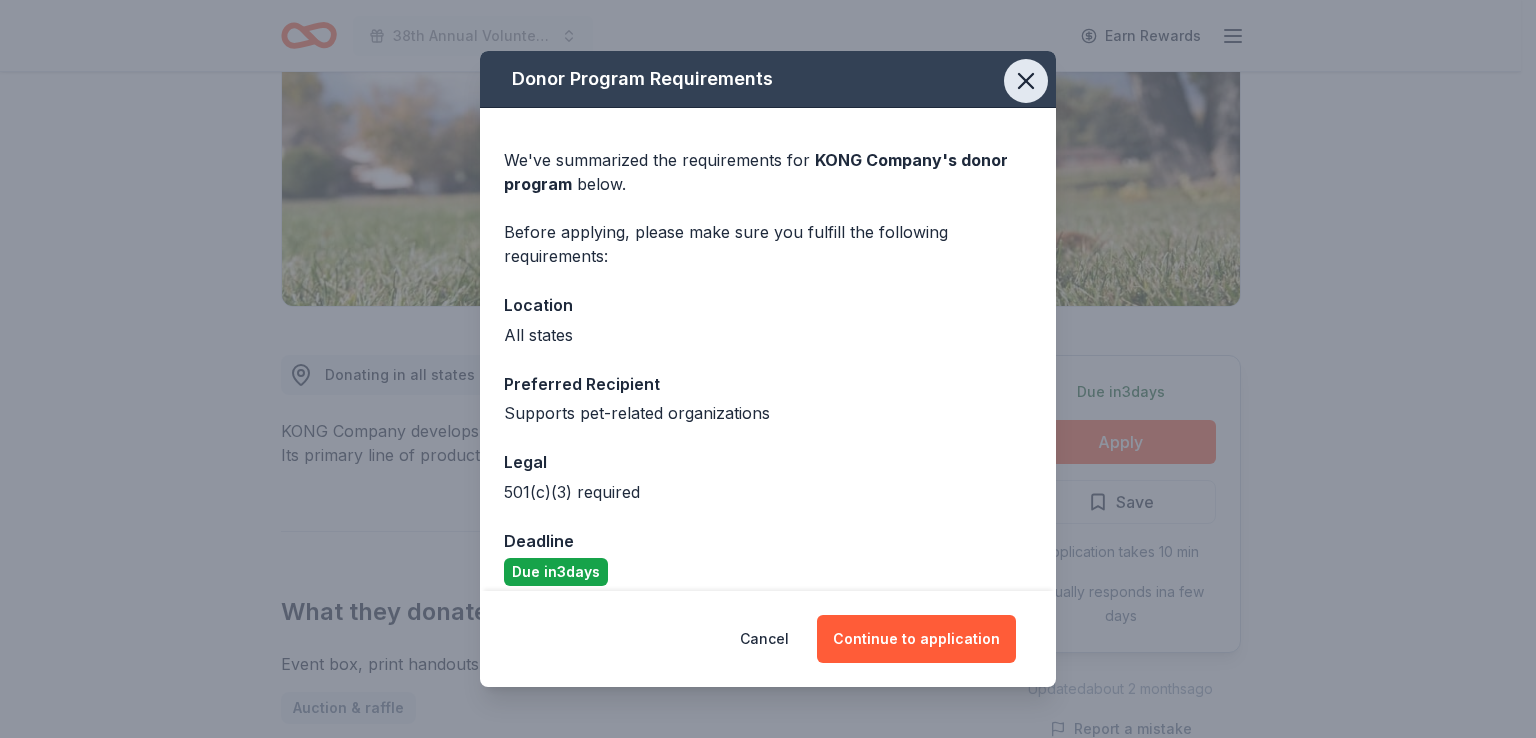 click 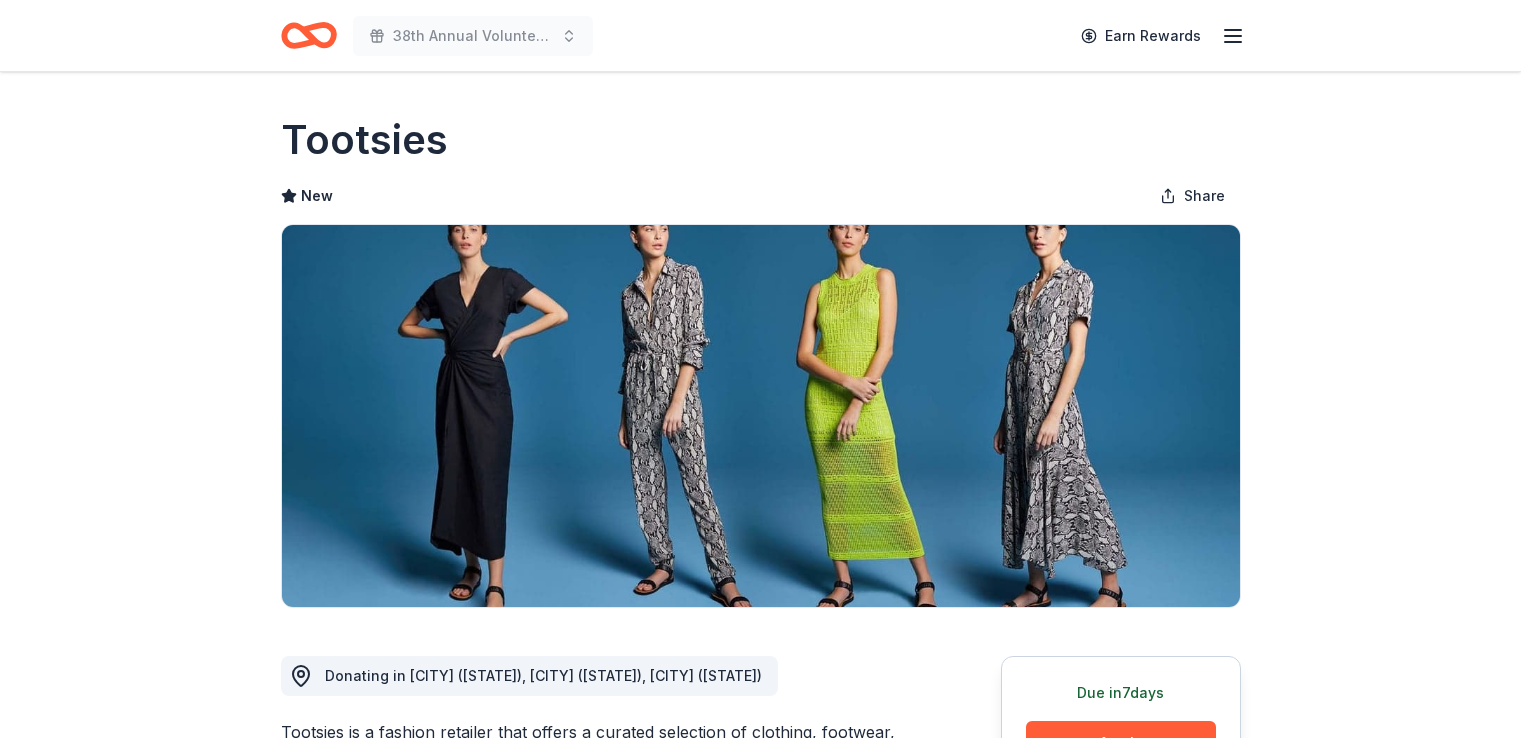 scroll, scrollTop: 0, scrollLeft: 0, axis: both 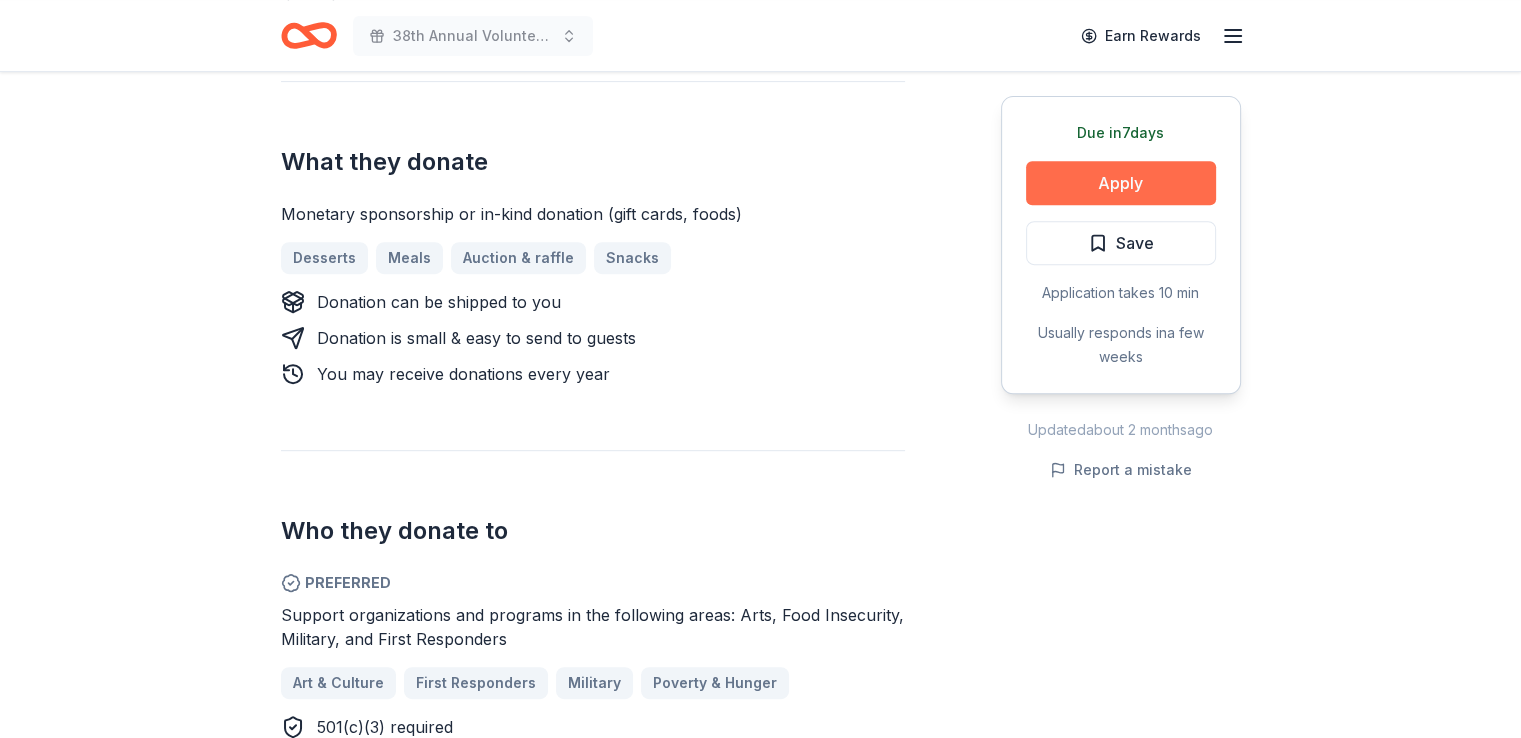 click on "Apply" at bounding box center (1121, 183) 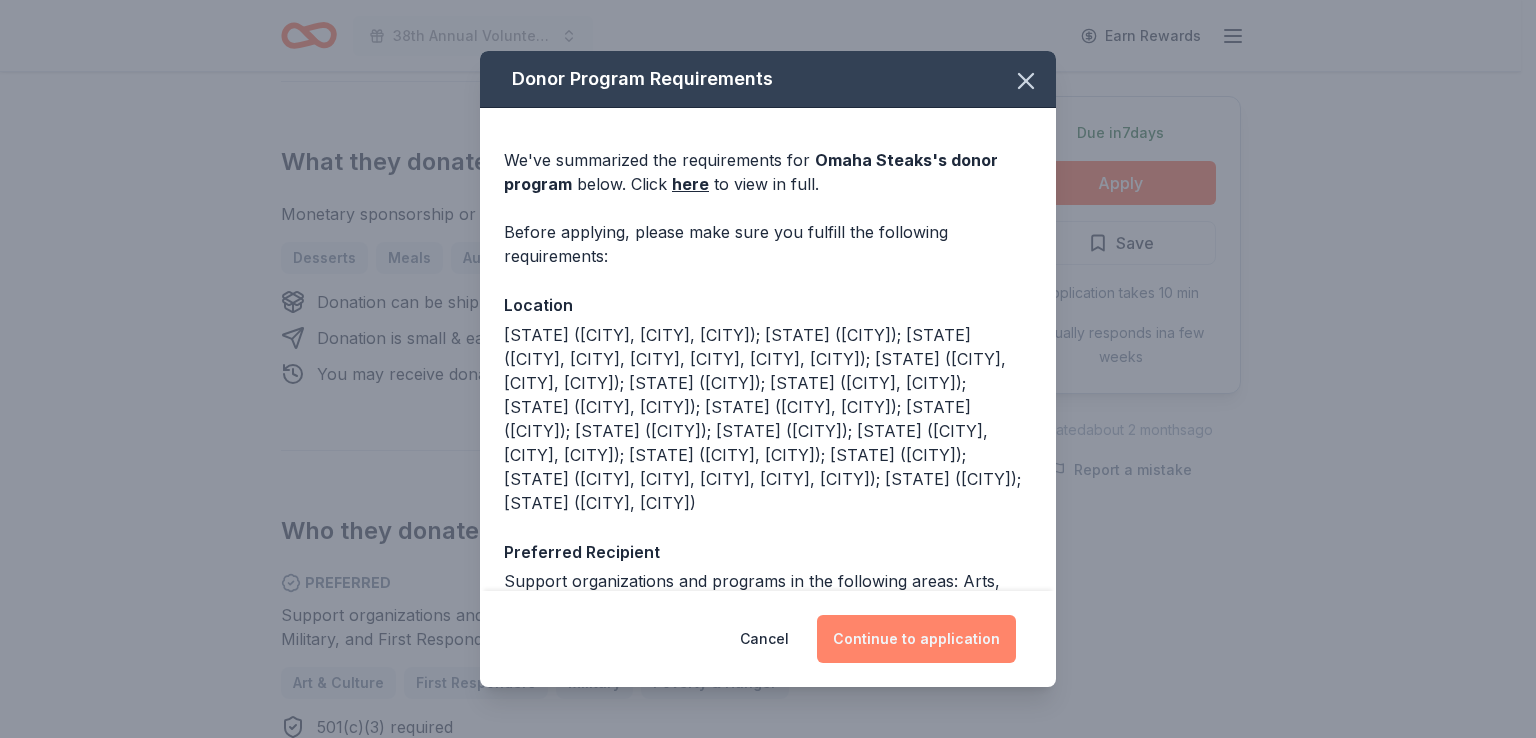 click on "Continue to application" at bounding box center (916, 639) 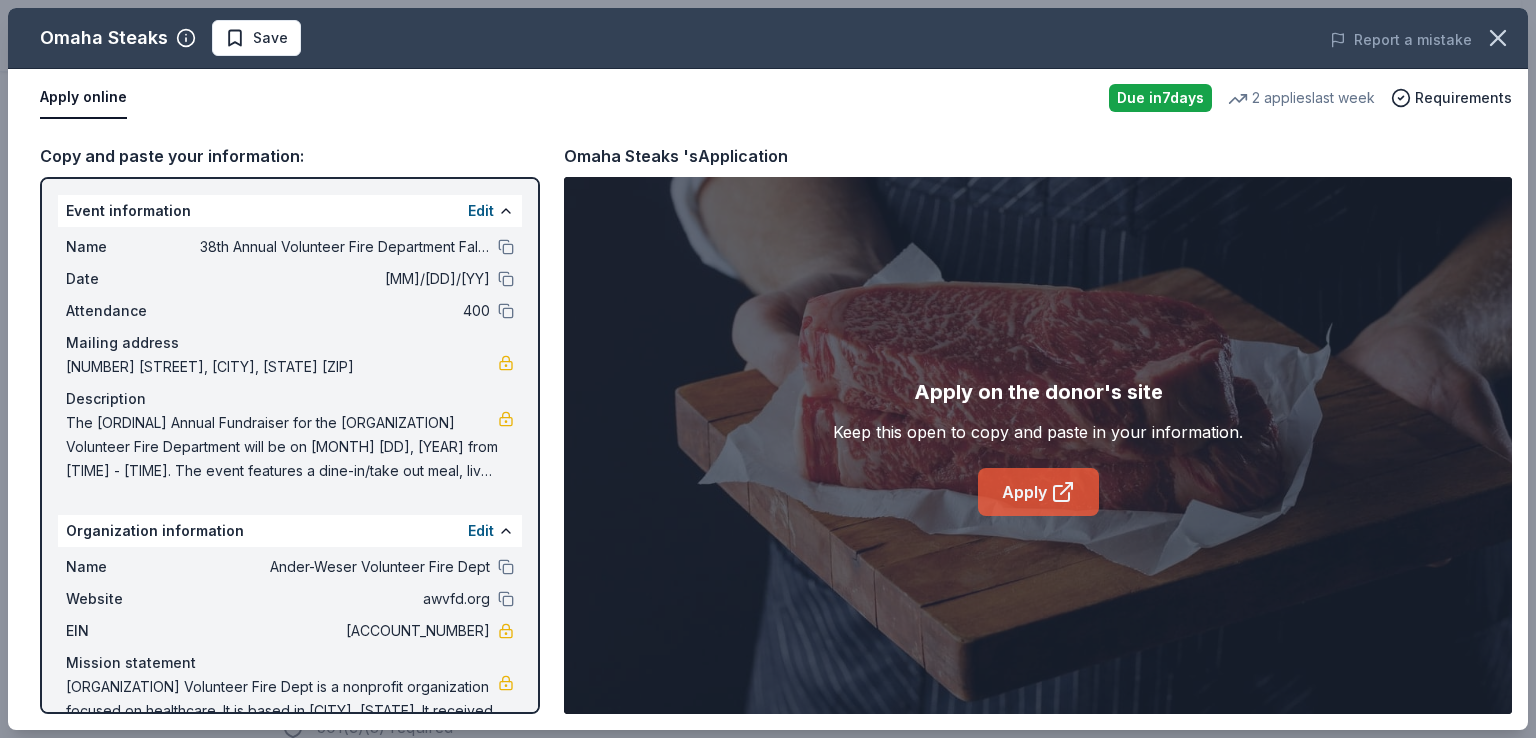 click on "Apply" at bounding box center [1038, 492] 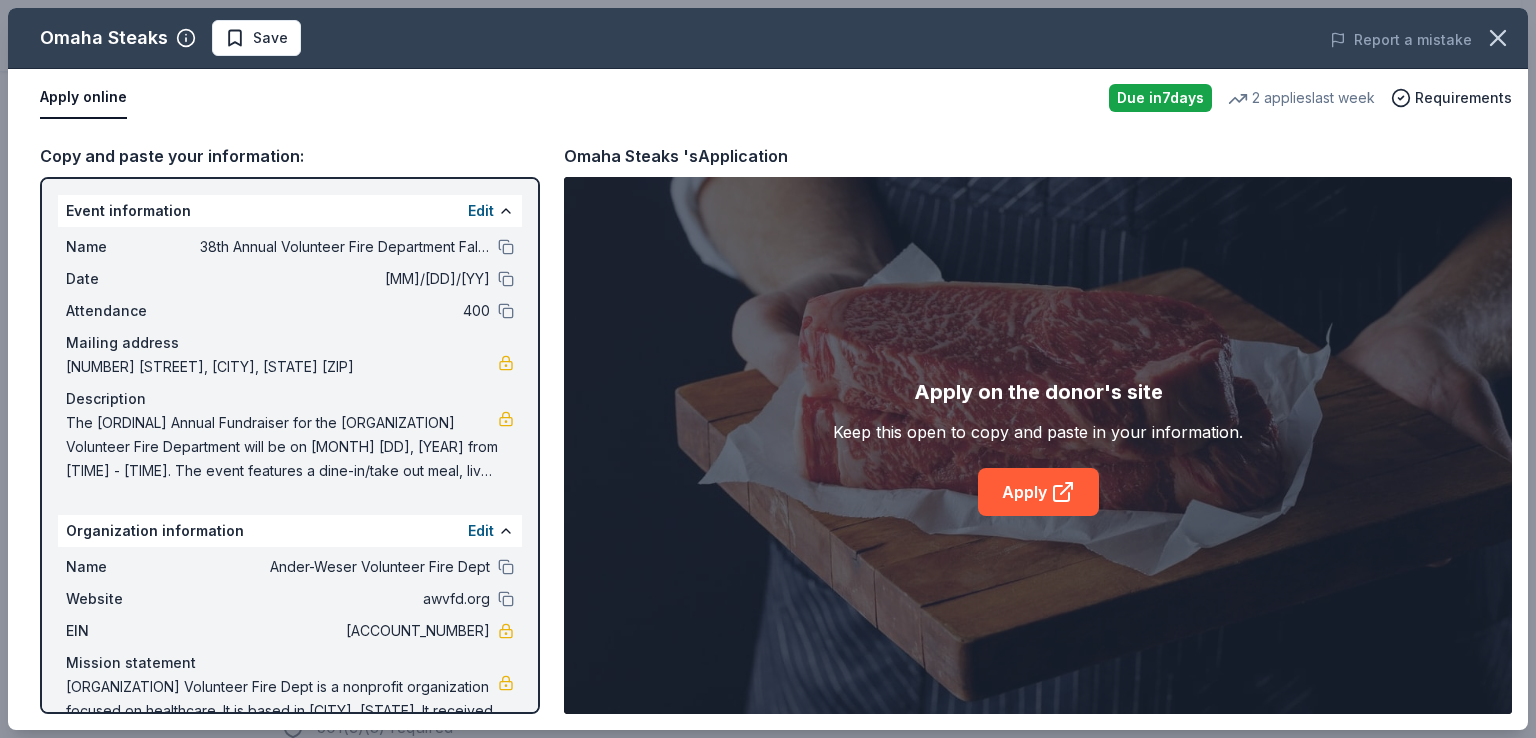 click on "Save" at bounding box center (270, 38) 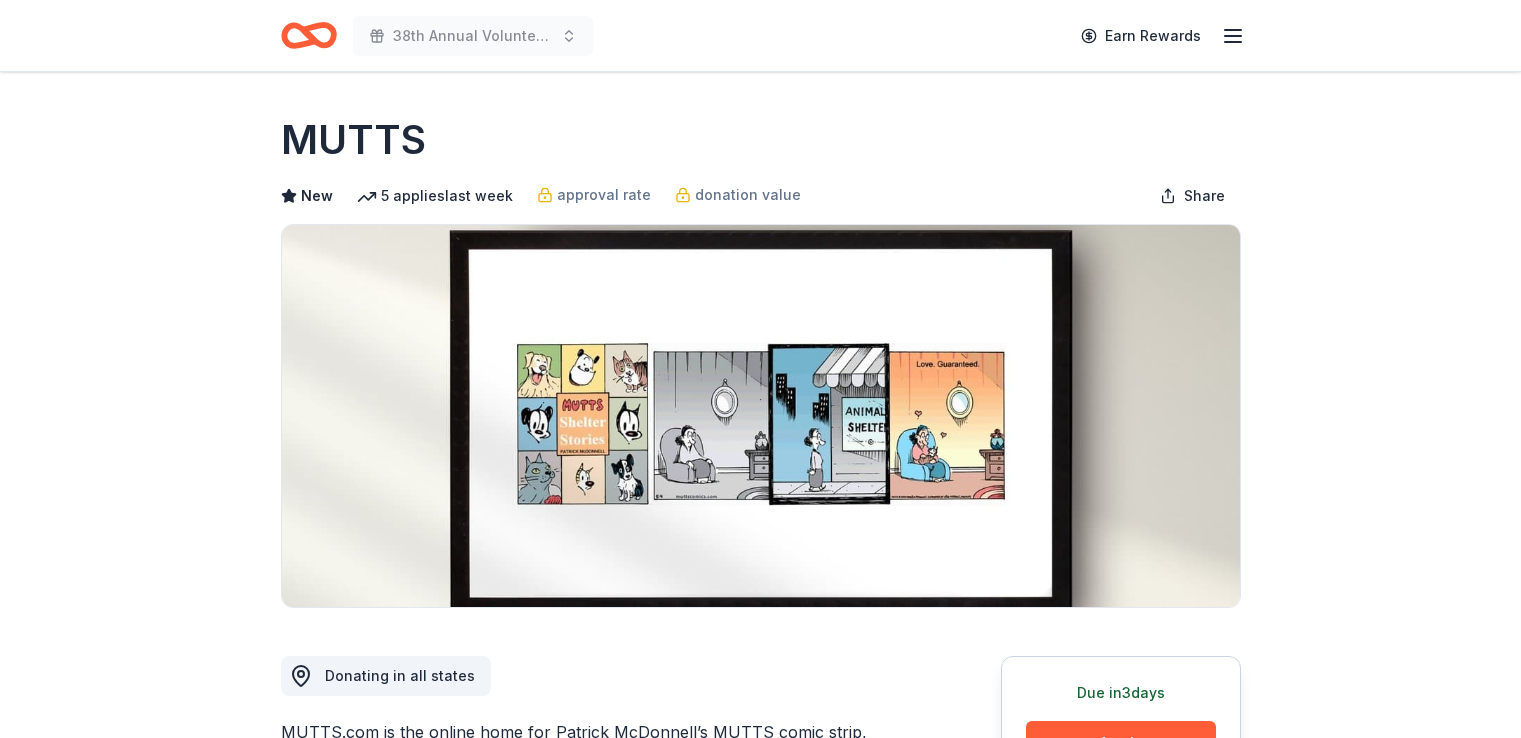 scroll, scrollTop: 0, scrollLeft: 0, axis: both 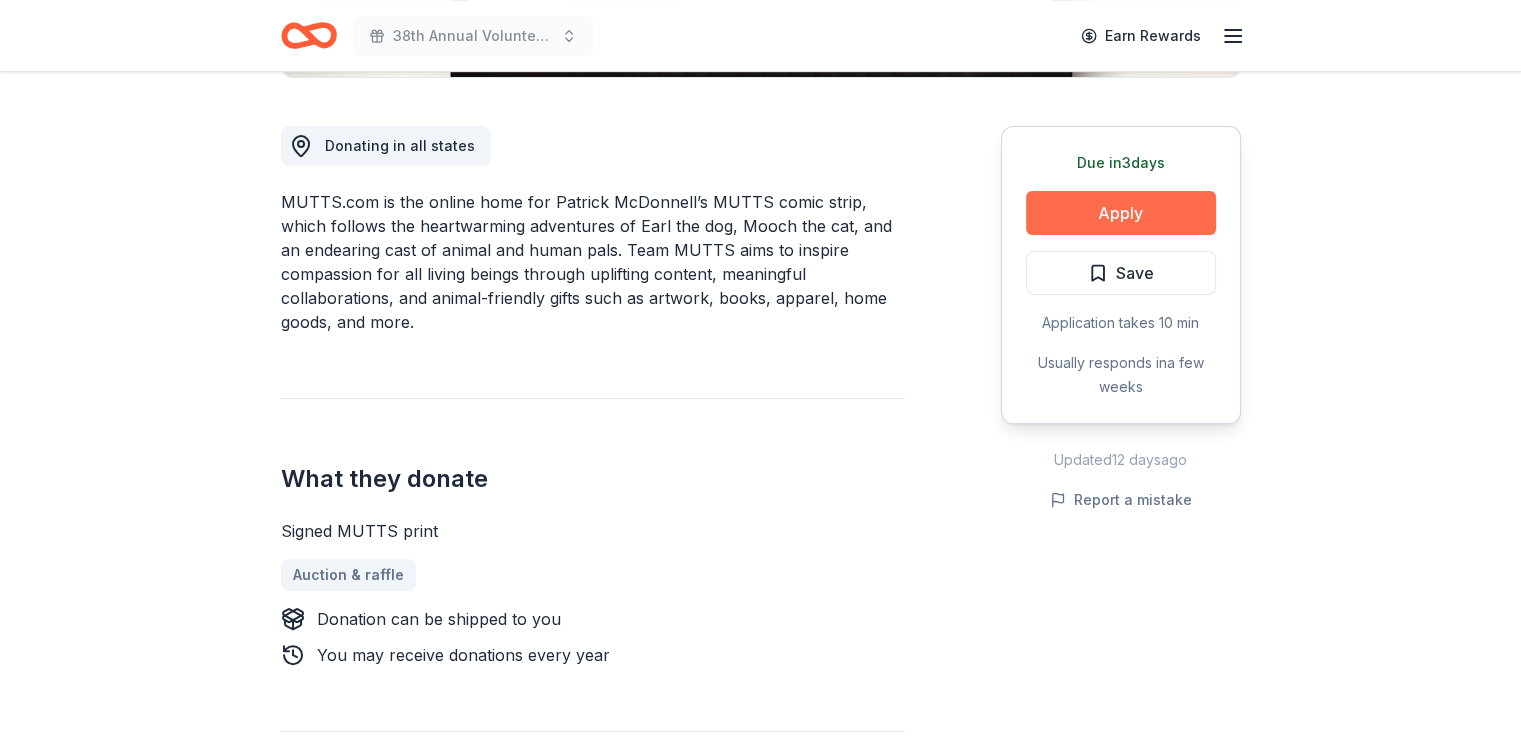 click on "Apply" at bounding box center (1121, 213) 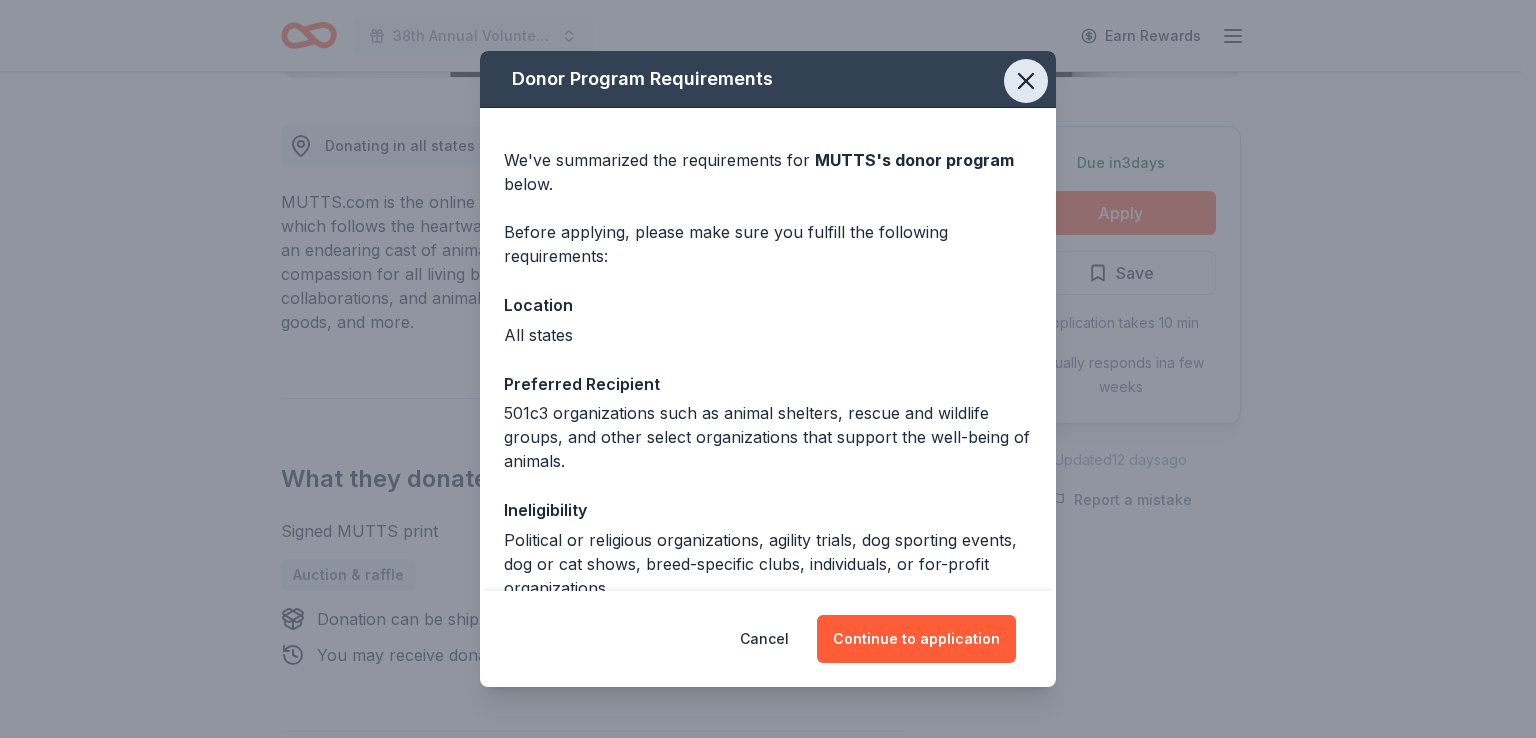 click 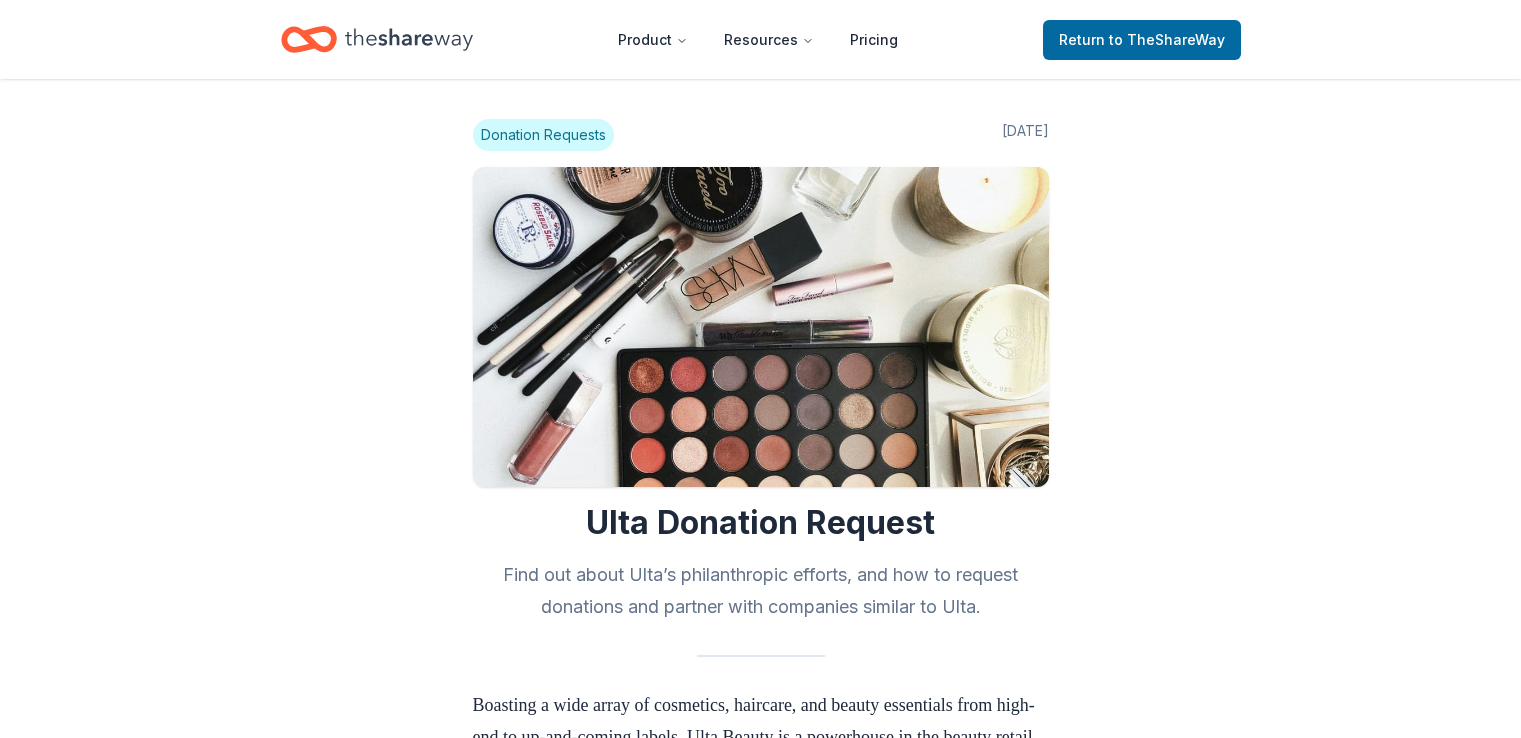 scroll, scrollTop: 0, scrollLeft: 0, axis: both 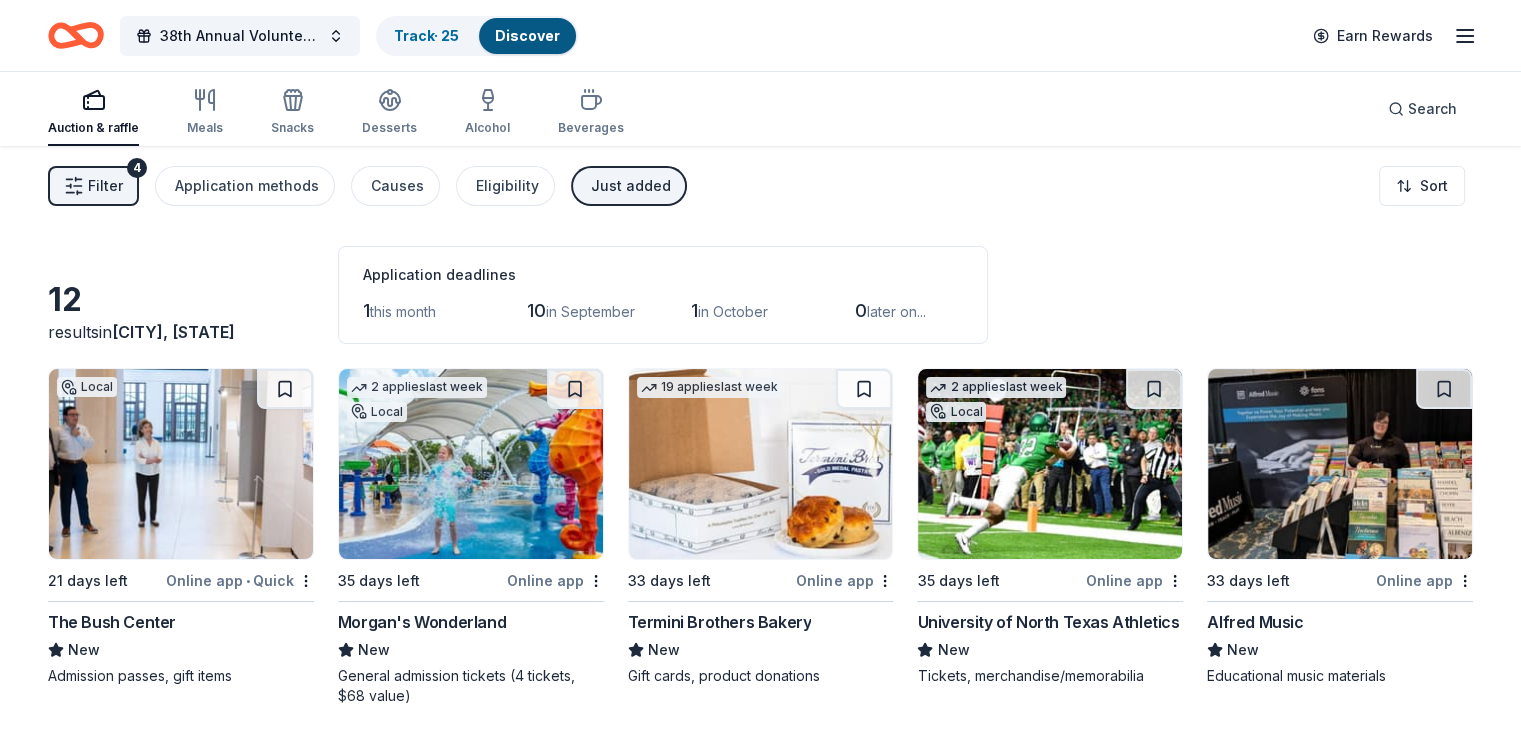 click on "Just added" at bounding box center [631, 186] 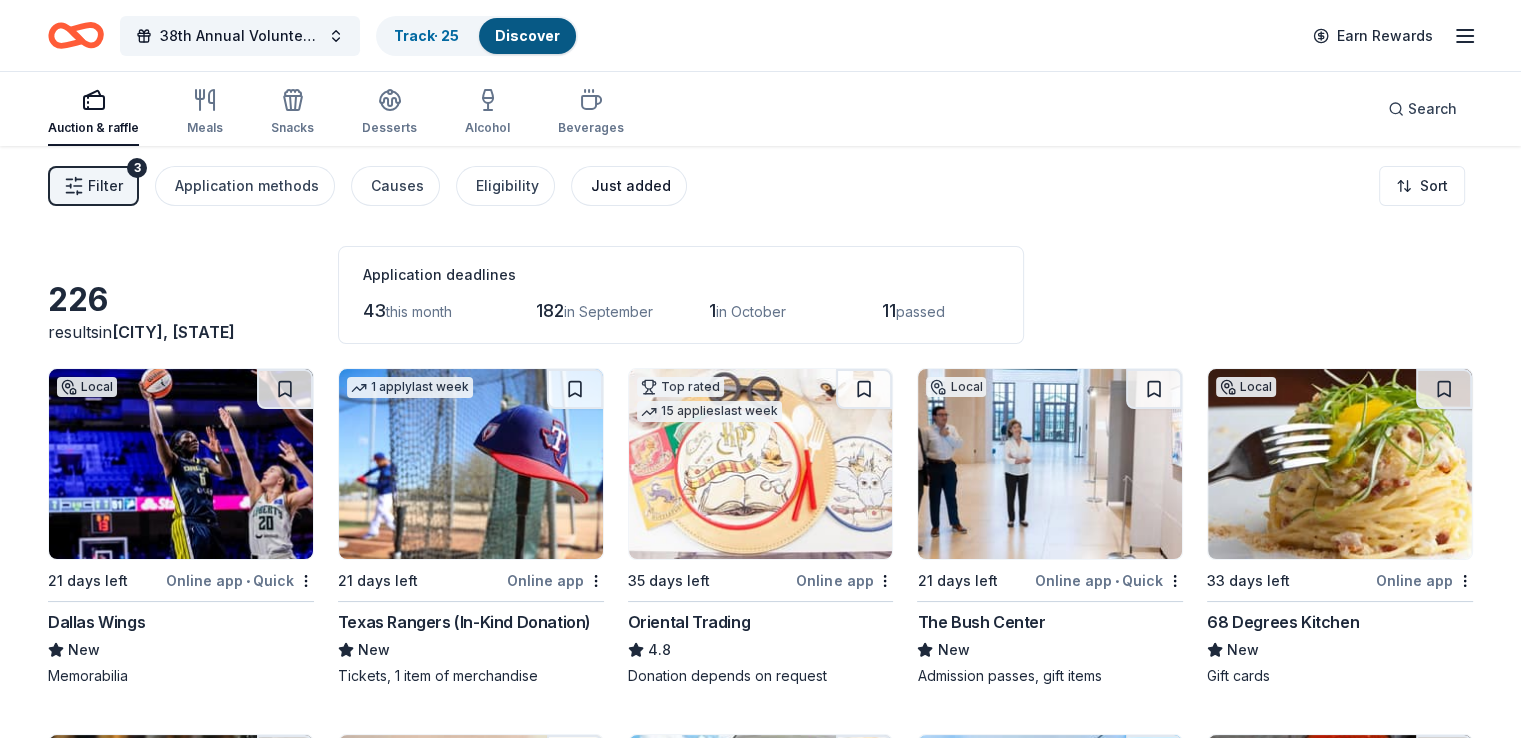 type 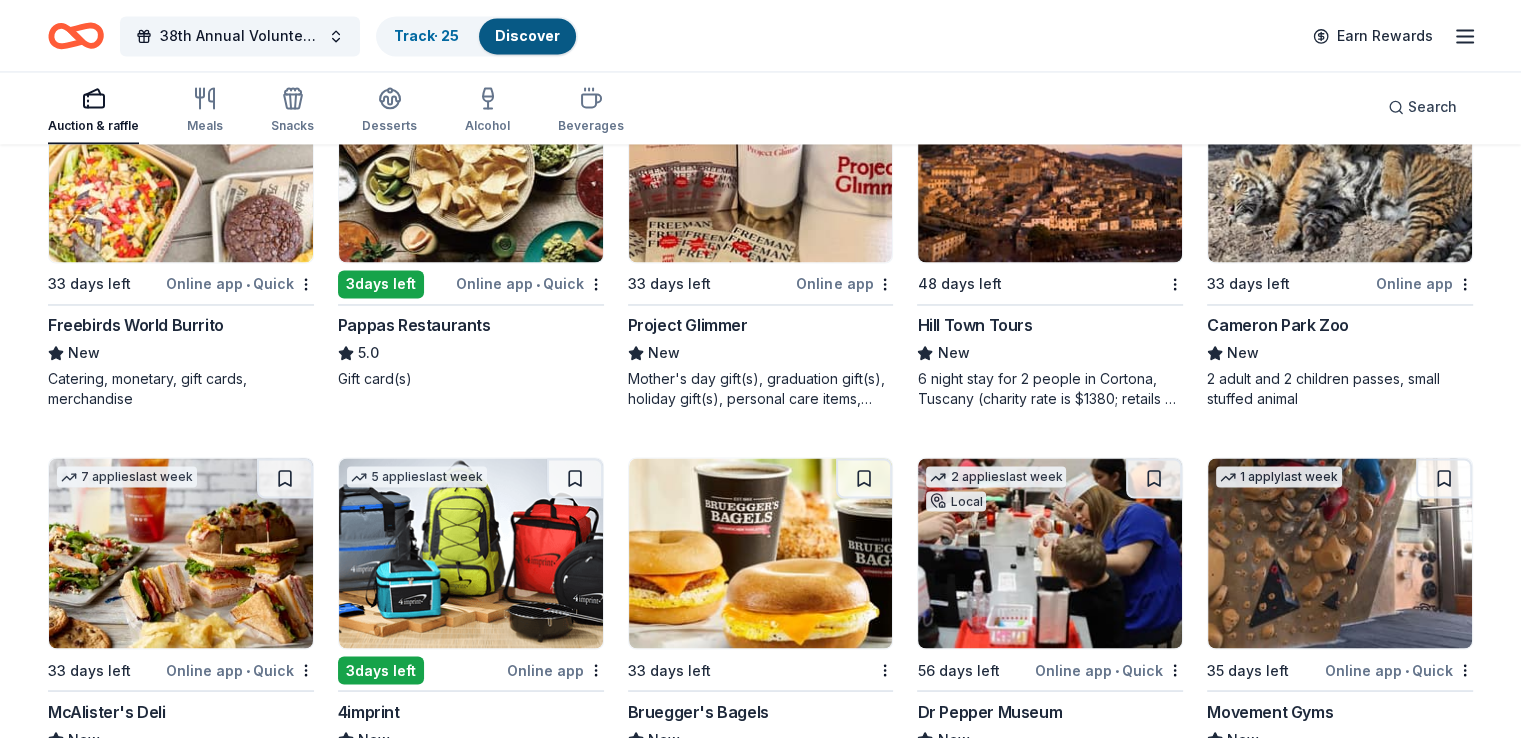 scroll, scrollTop: 3388, scrollLeft: 0, axis: vertical 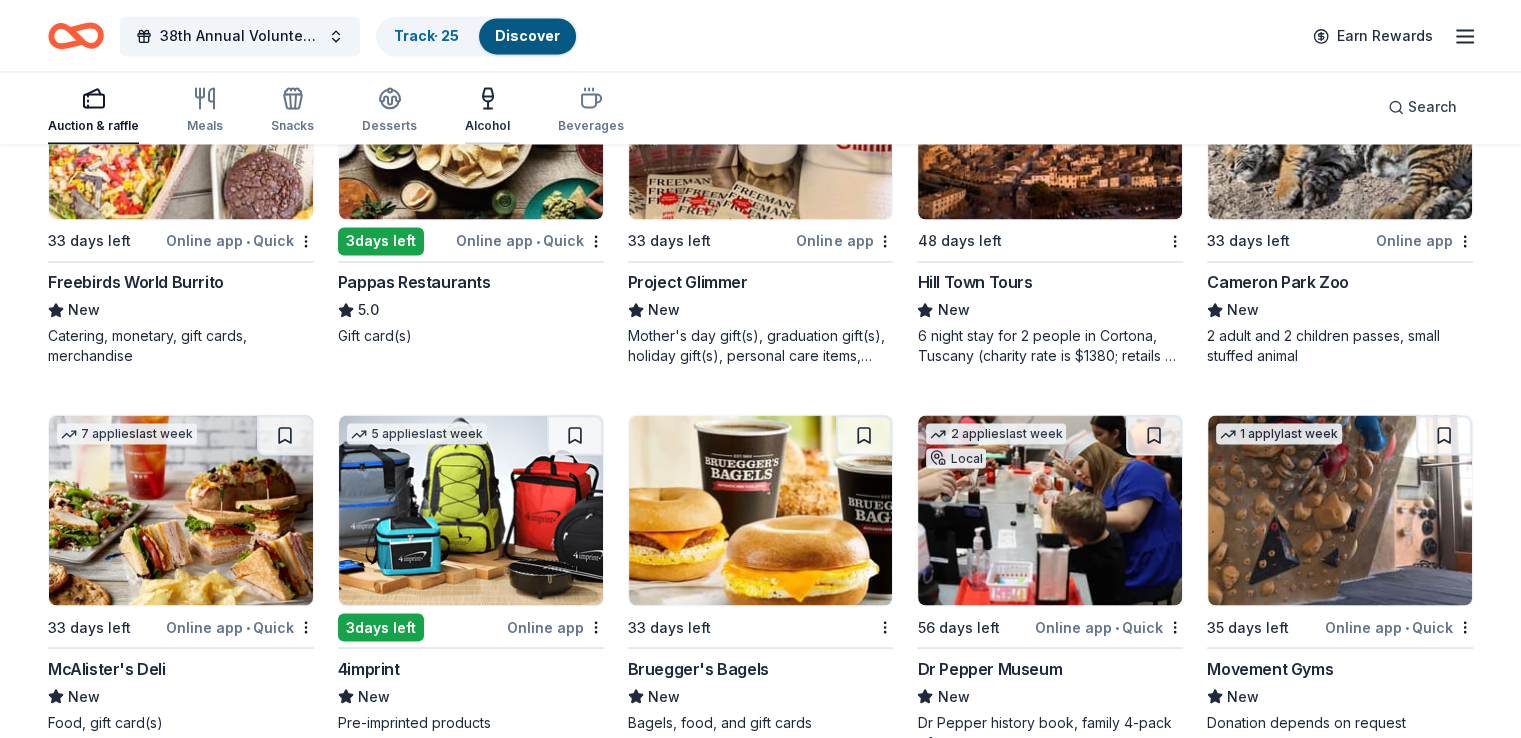 click 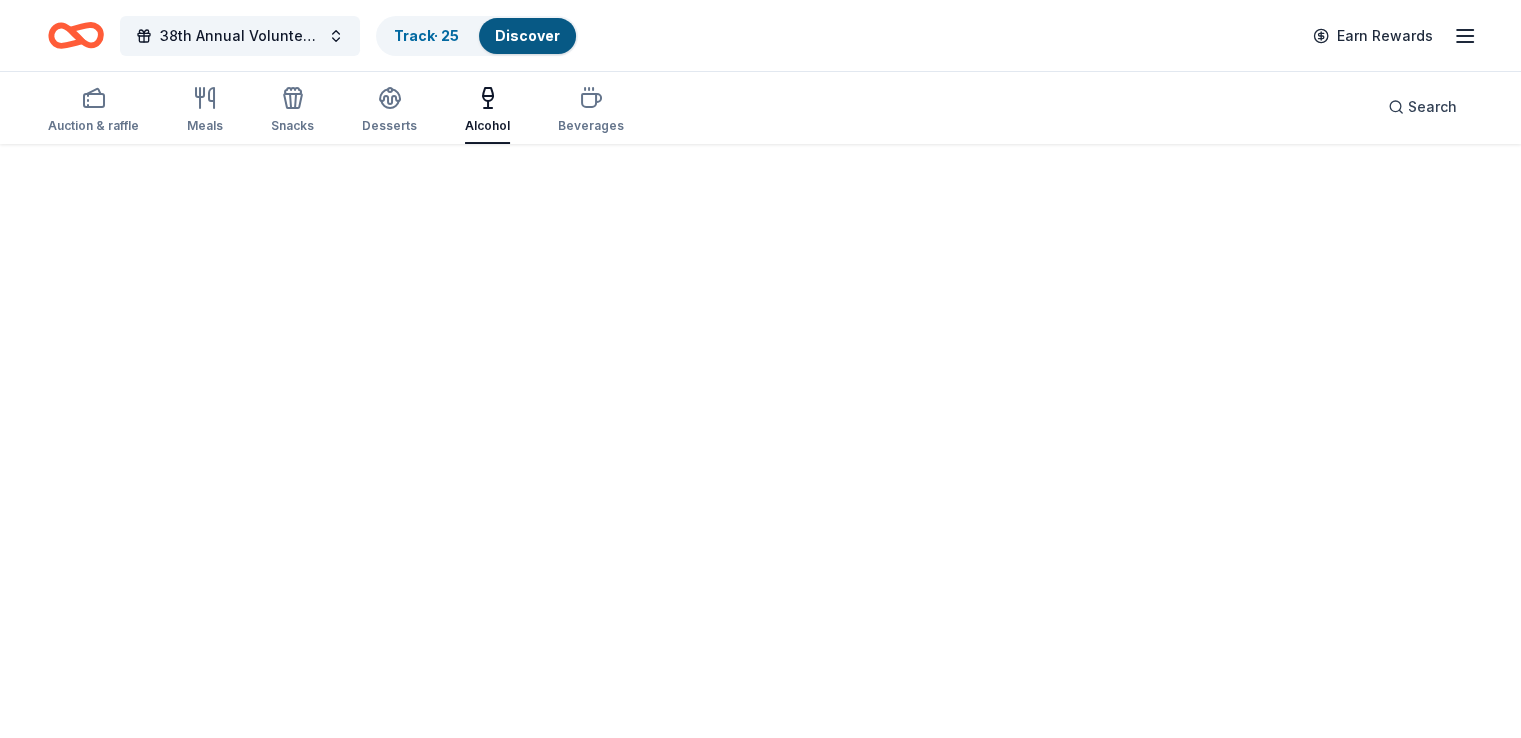 scroll, scrollTop: 0, scrollLeft: 0, axis: both 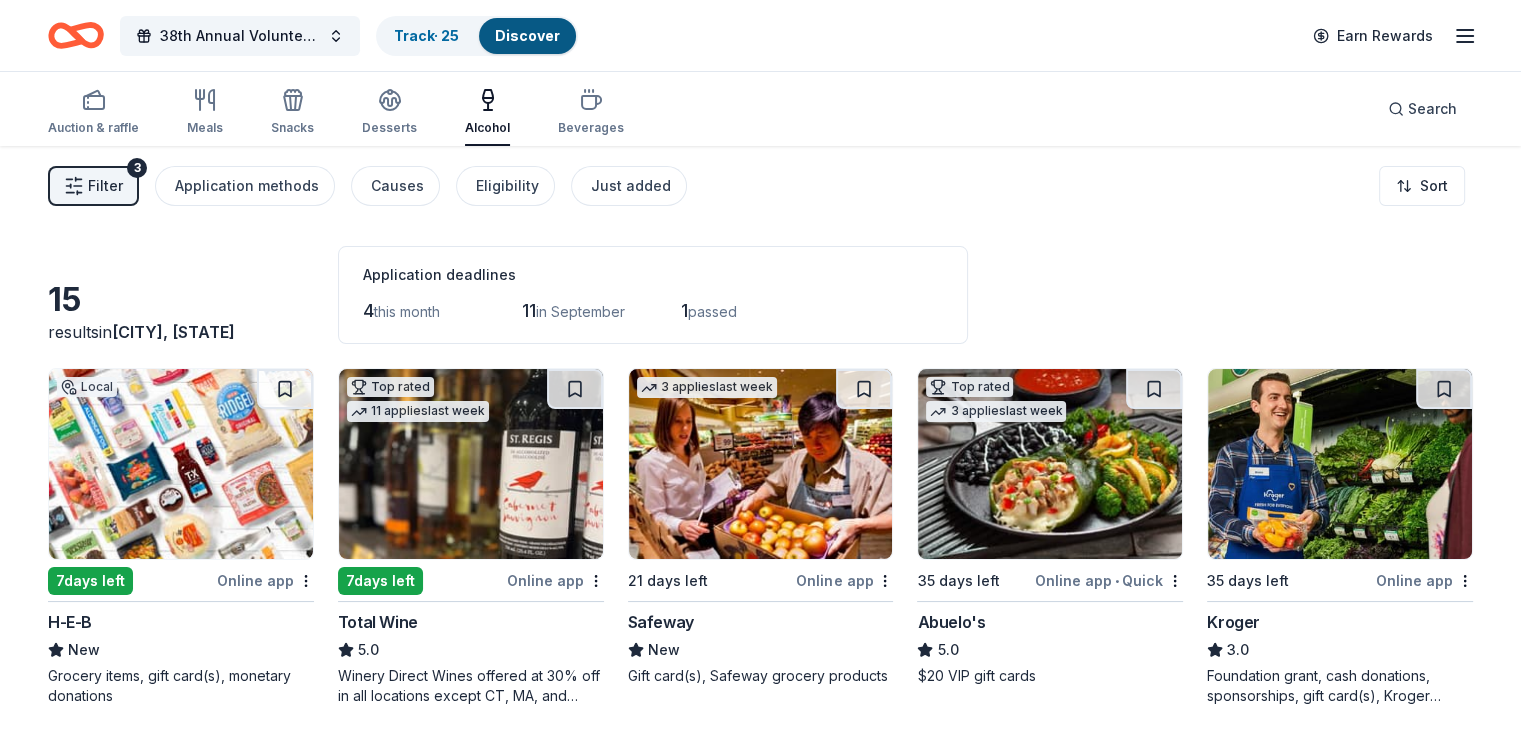 click 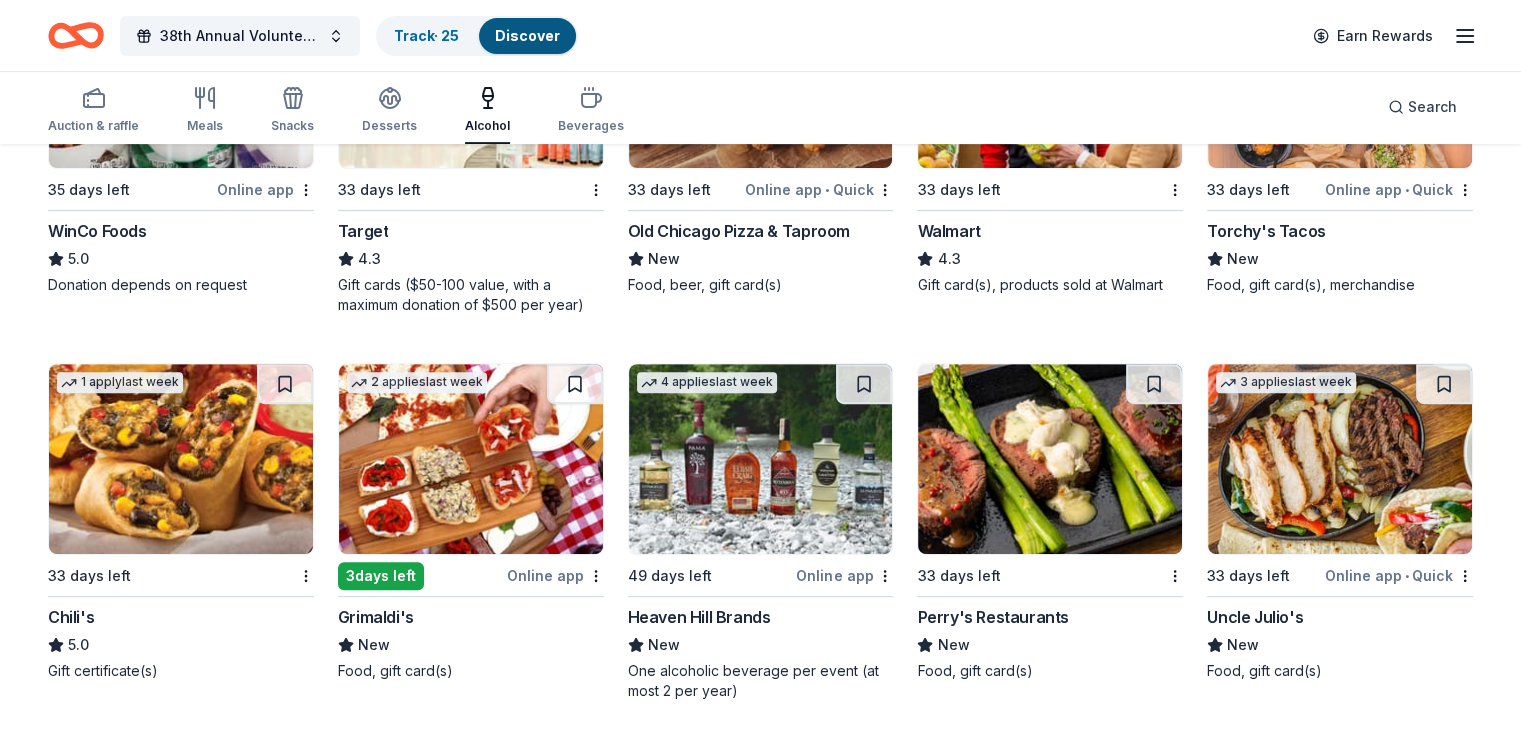 scroll, scrollTop: 779, scrollLeft: 0, axis: vertical 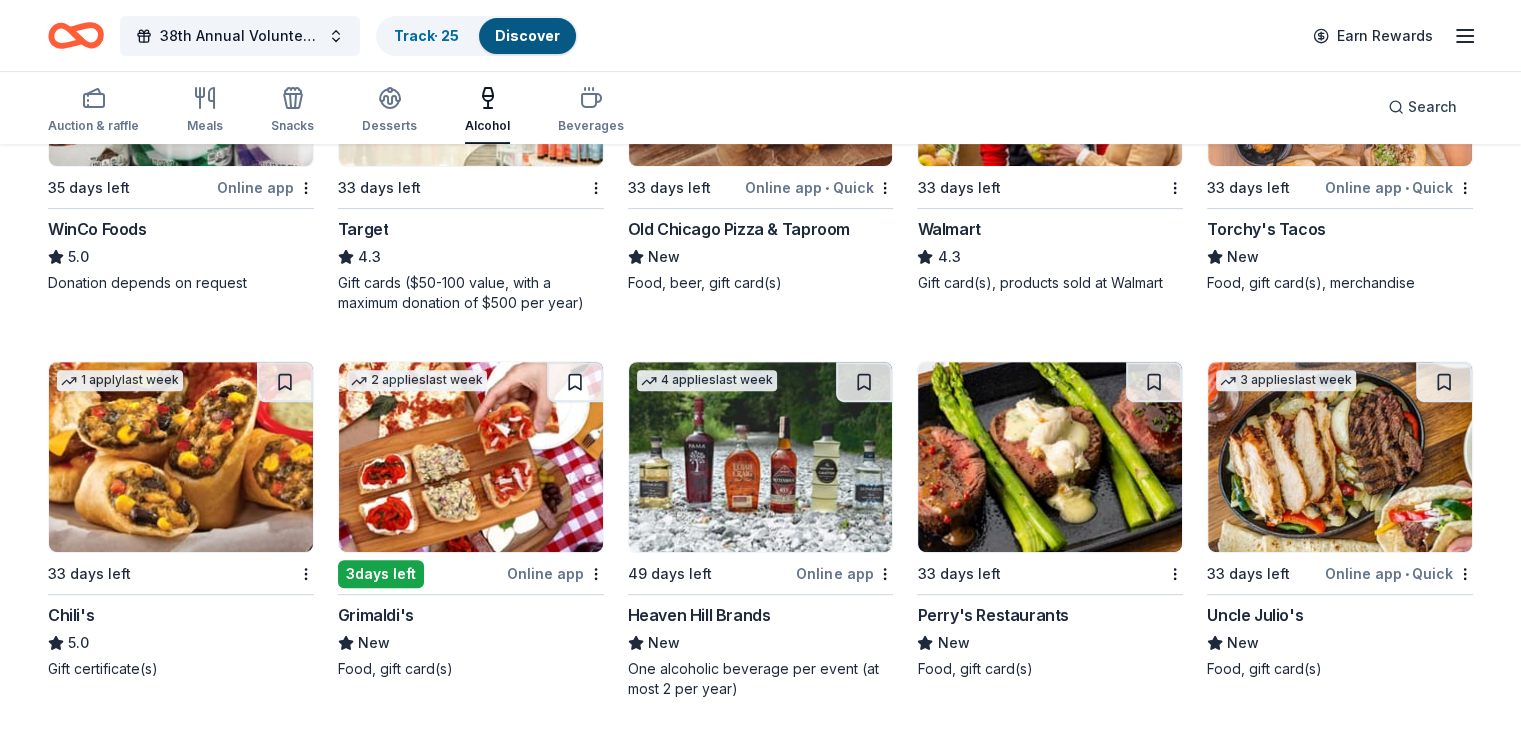 click at bounding box center [761, 457] 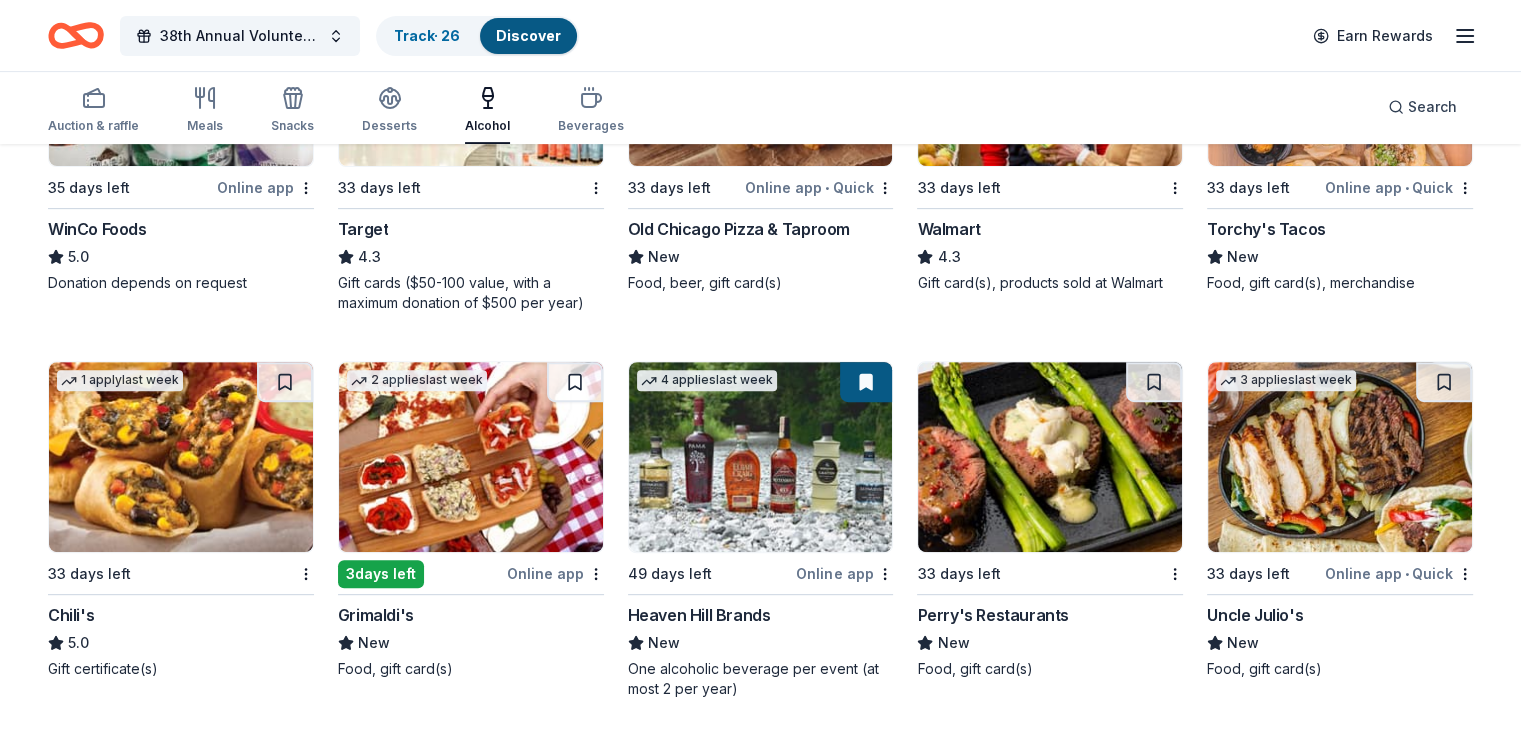 click at bounding box center (471, 457) 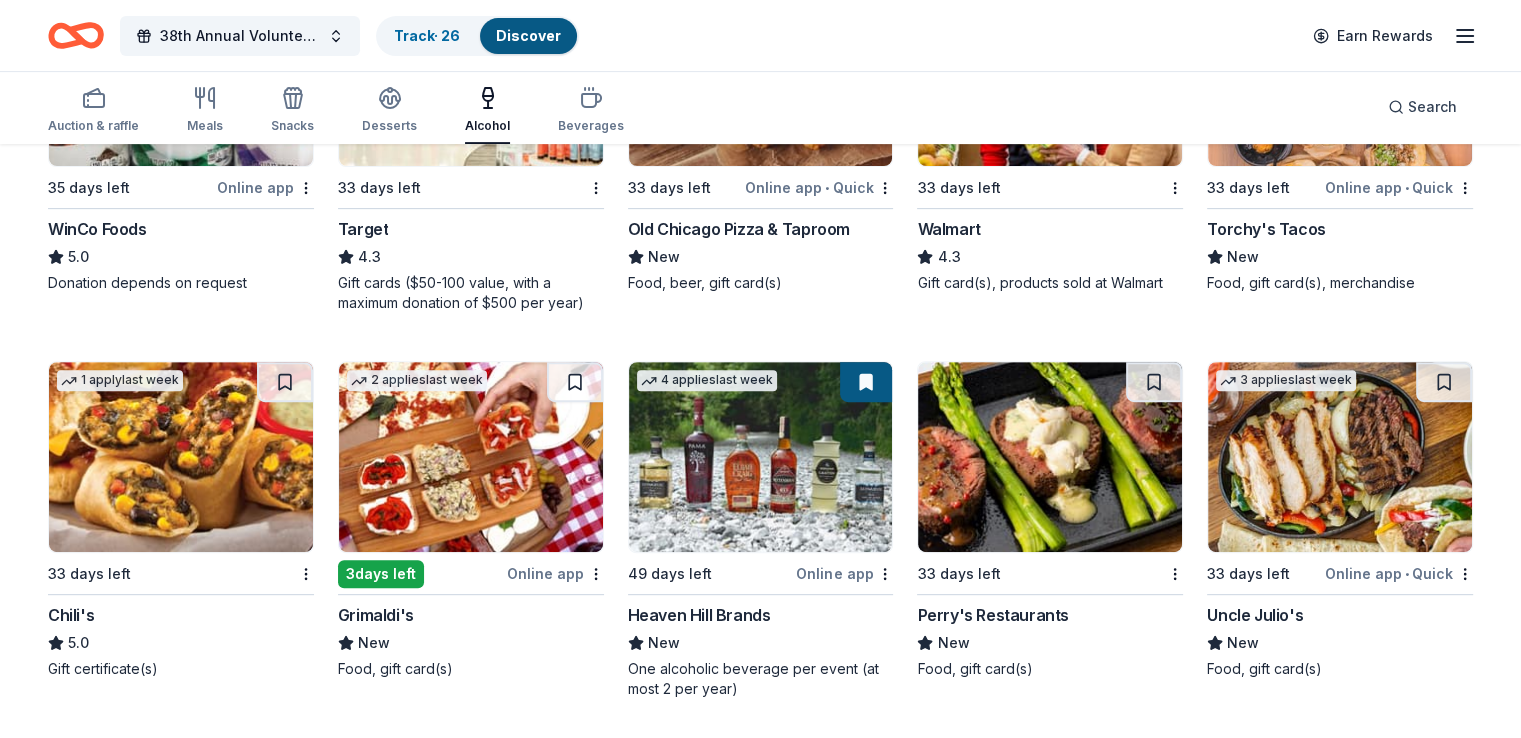 click 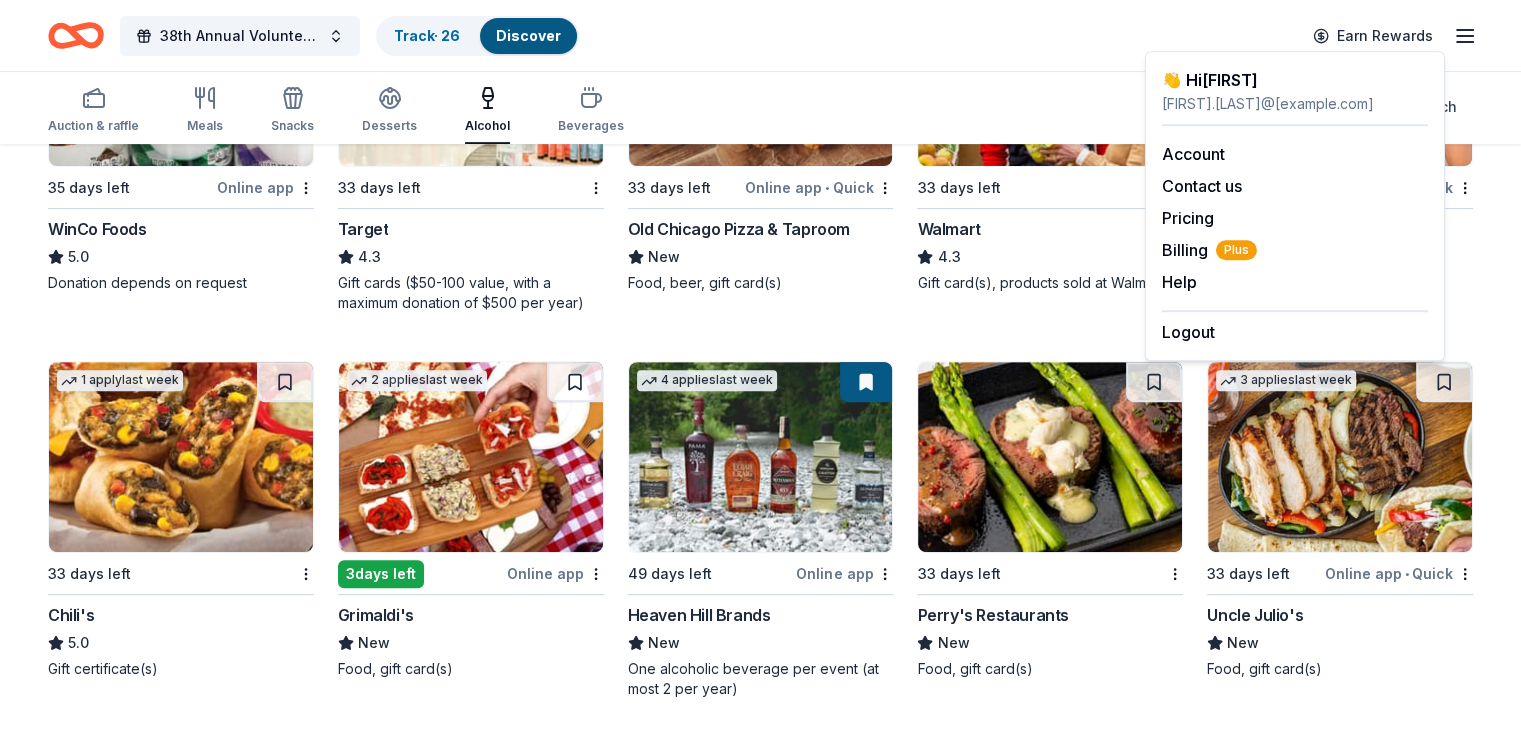 click on "38th Annual Volunteer Fire Department Fall Fundraiser Track  · 26 Discover Earn Rewards" at bounding box center (760, 35) 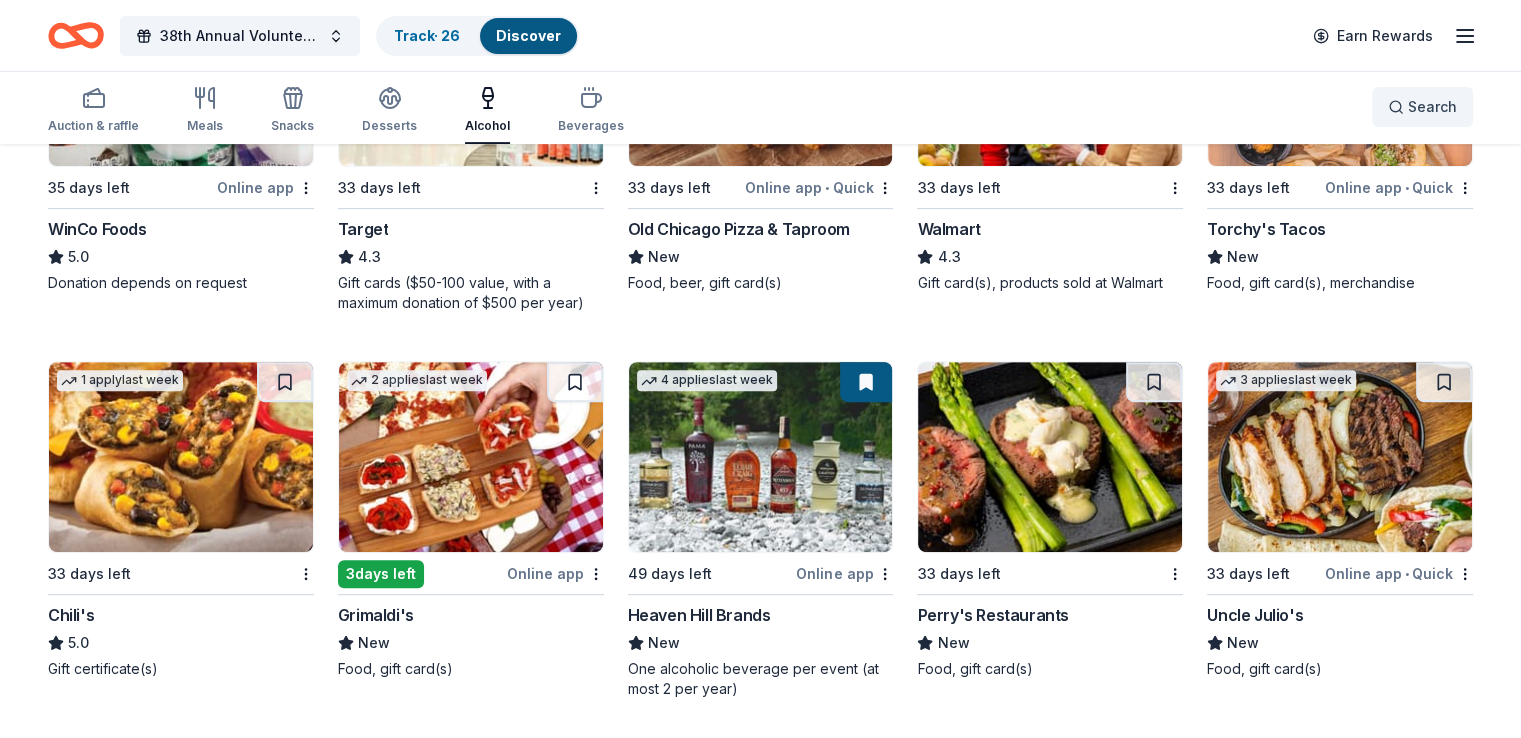 click on "Search" at bounding box center (1422, 107) 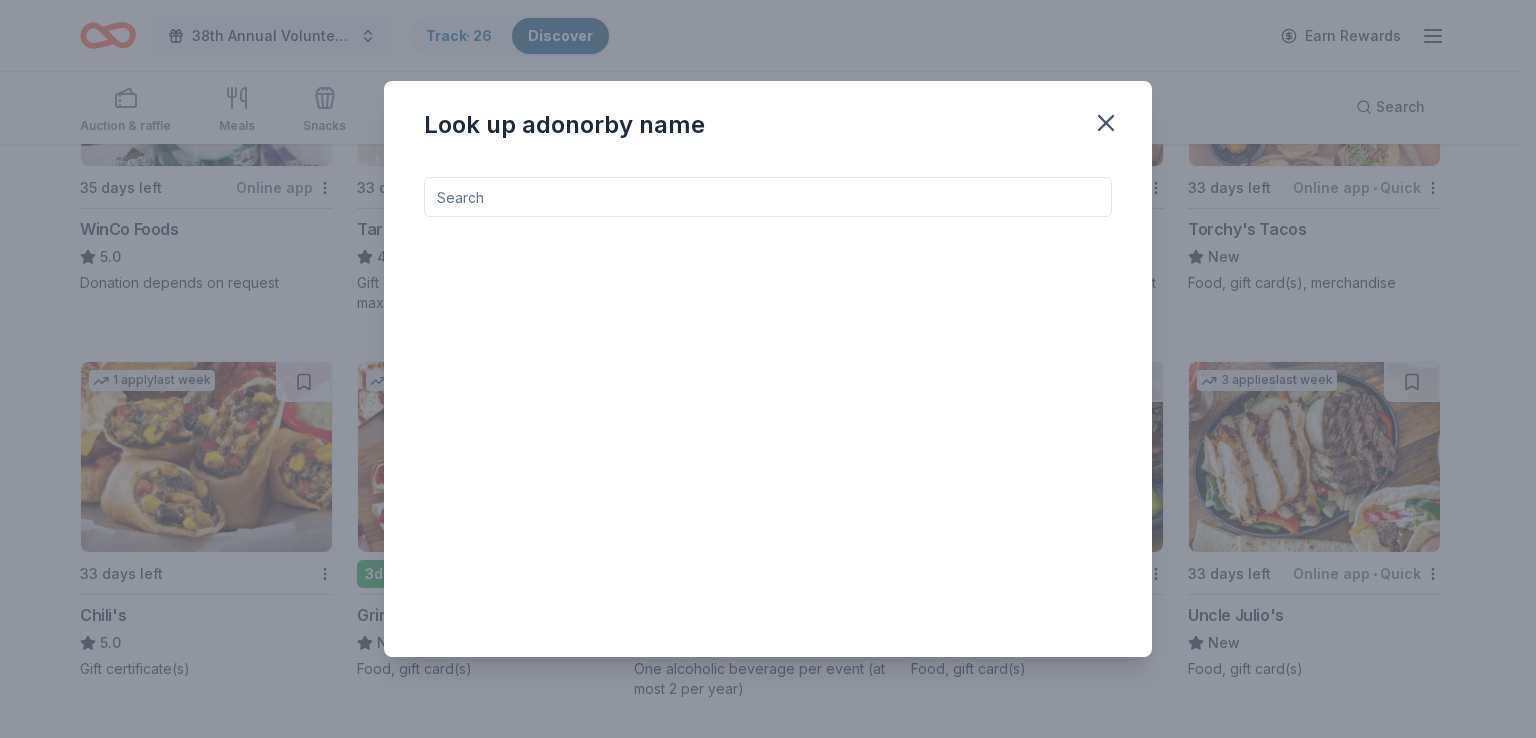 drag, startPoint x: 1099, startPoint y: 171, endPoint x: 1105, endPoint y: 161, distance: 11.661903 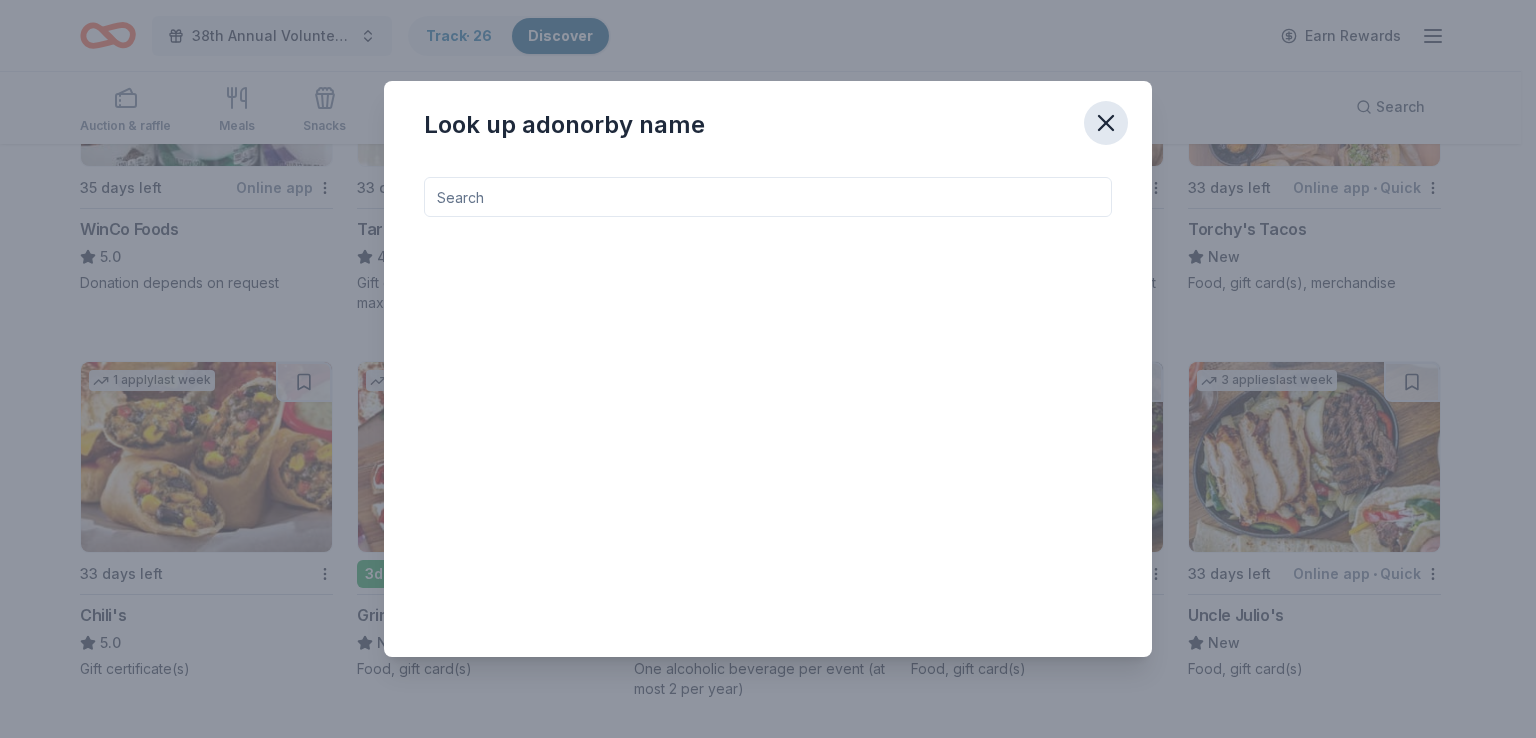 click 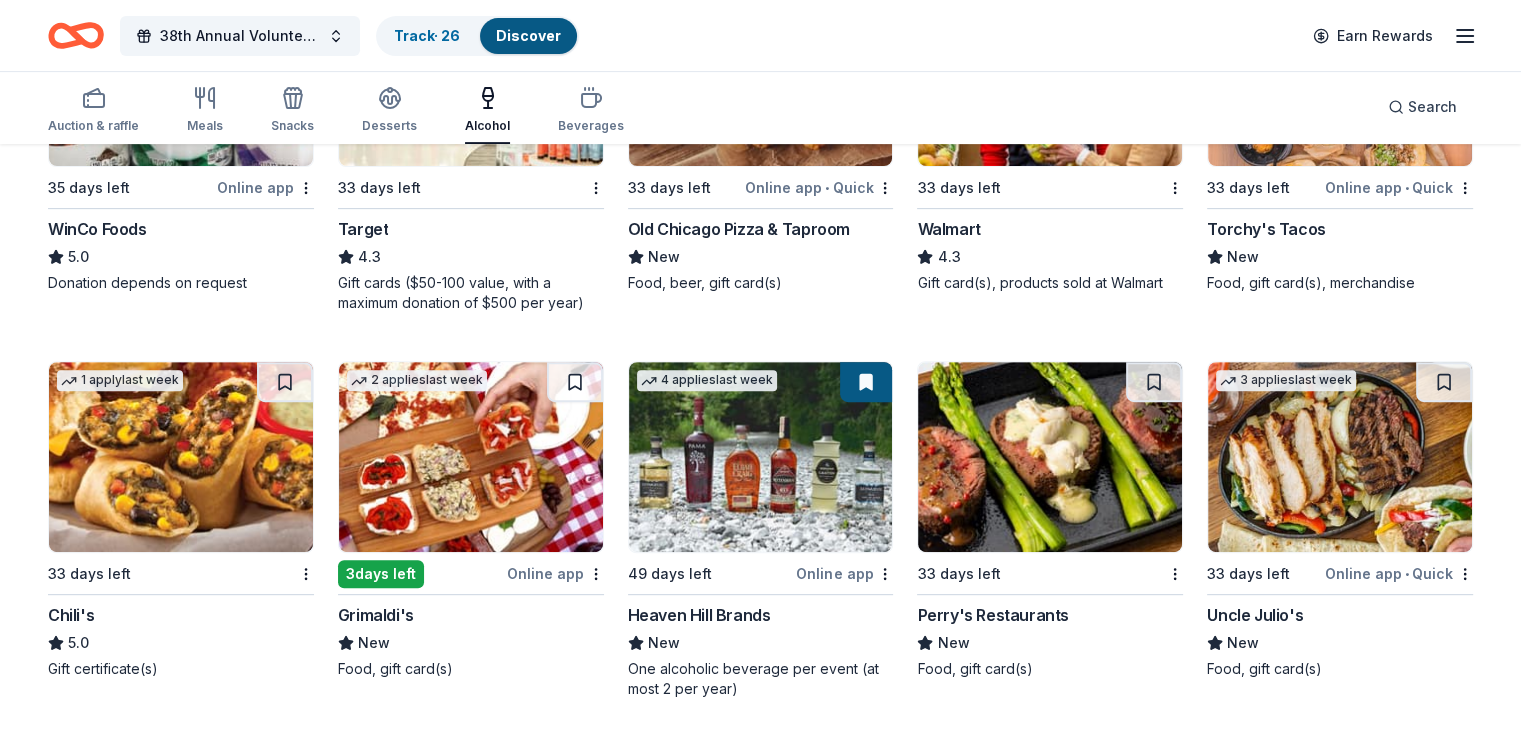 click 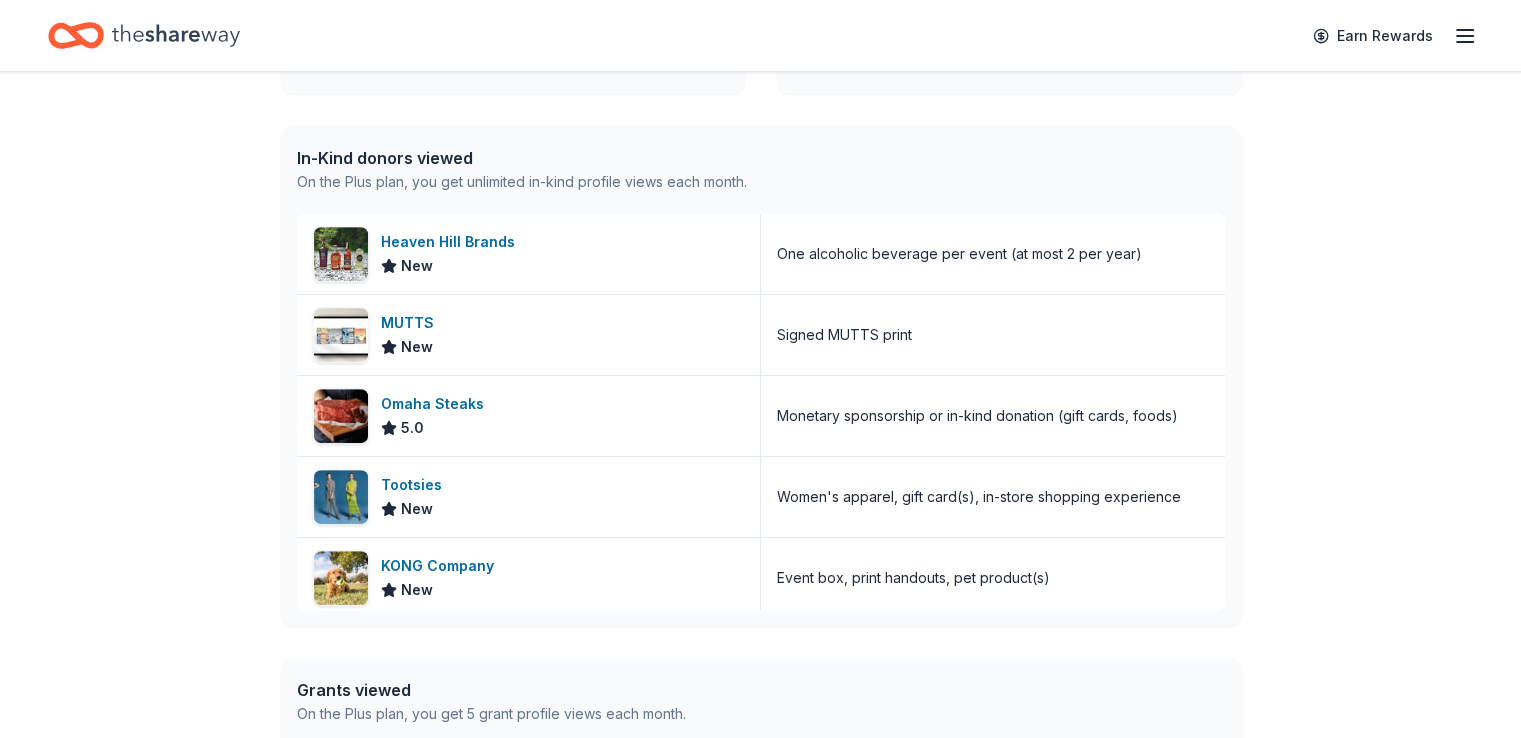 scroll, scrollTop: 0, scrollLeft: 0, axis: both 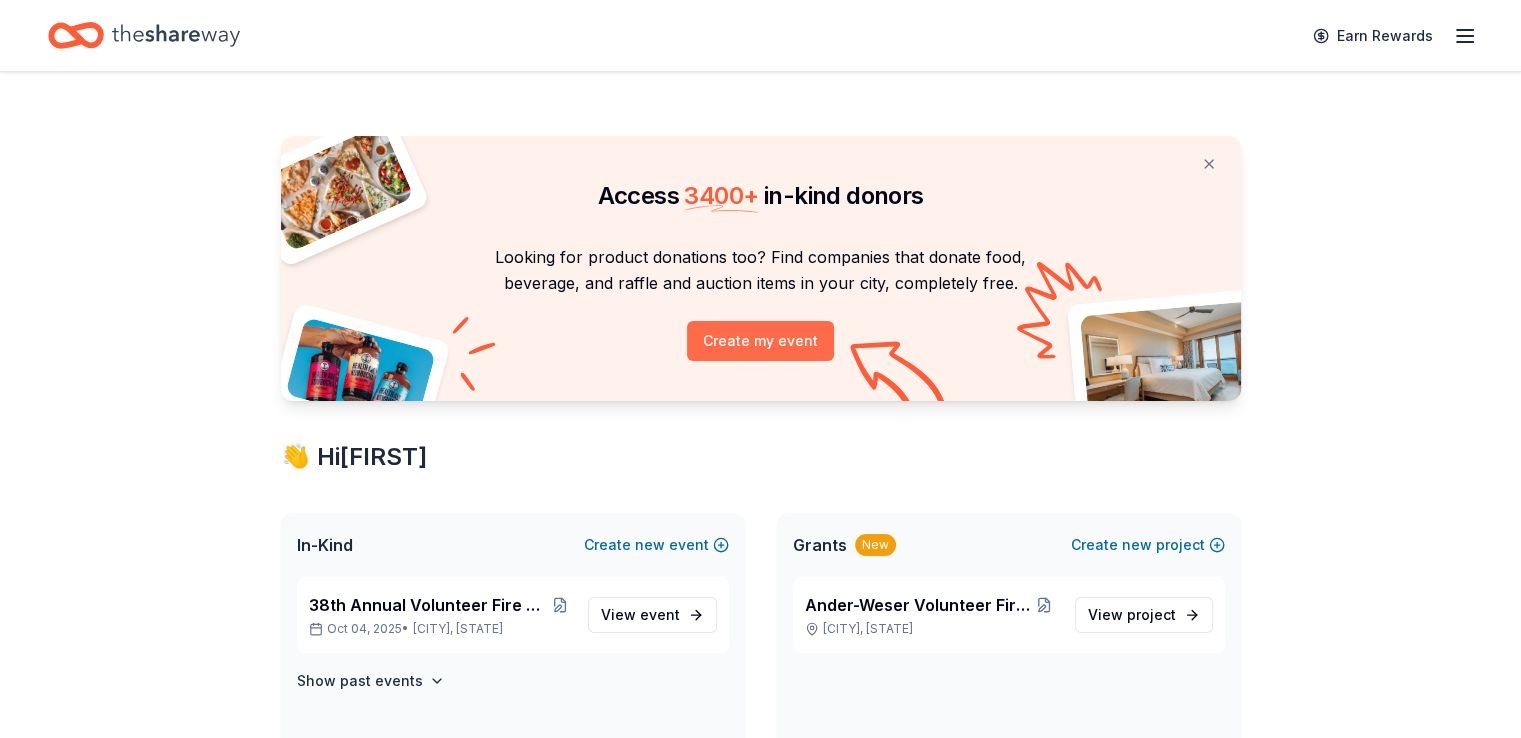 click on "Create my event" at bounding box center (760, 341) 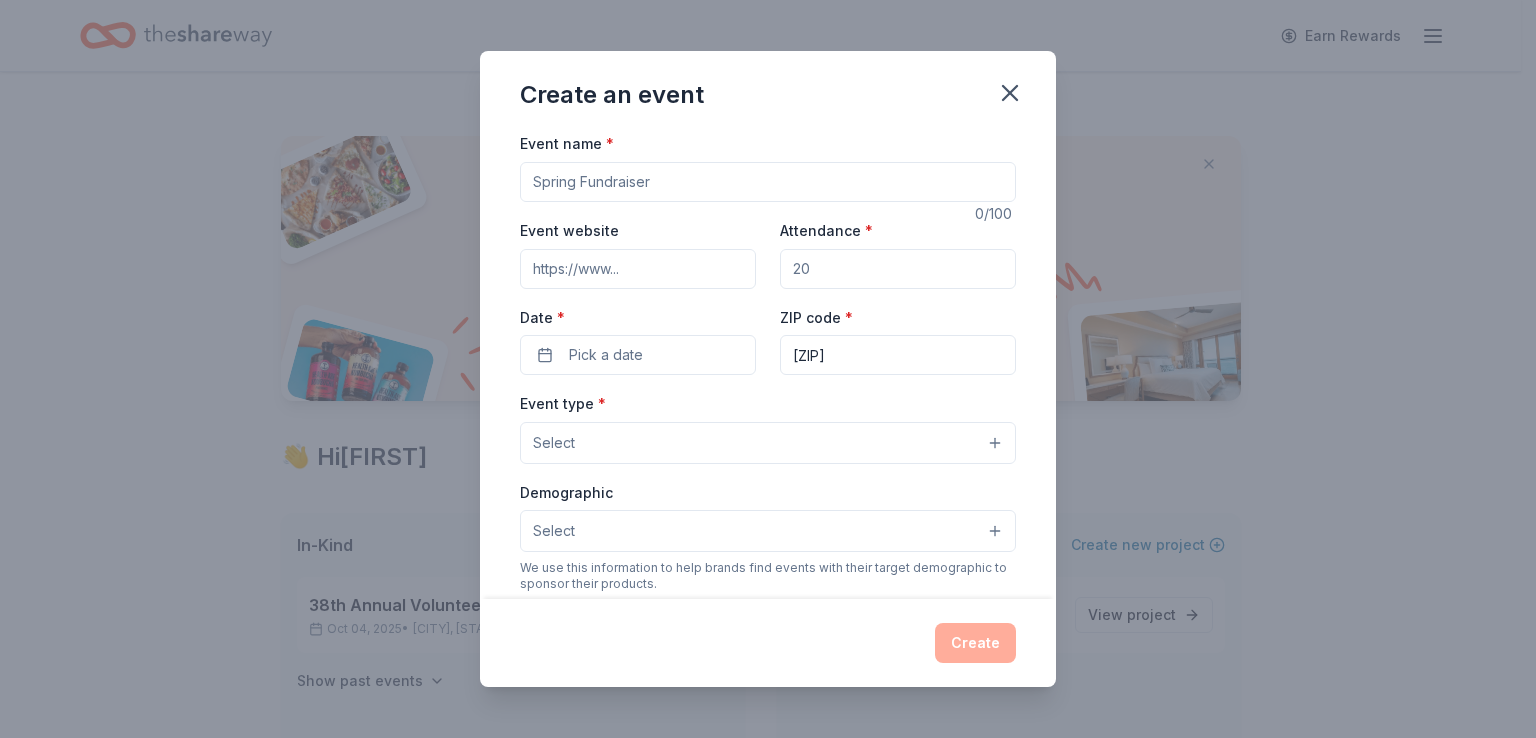 click on "Event website Attendance * Date * Pick a date ZIP code * 77963" at bounding box center [768, 296] 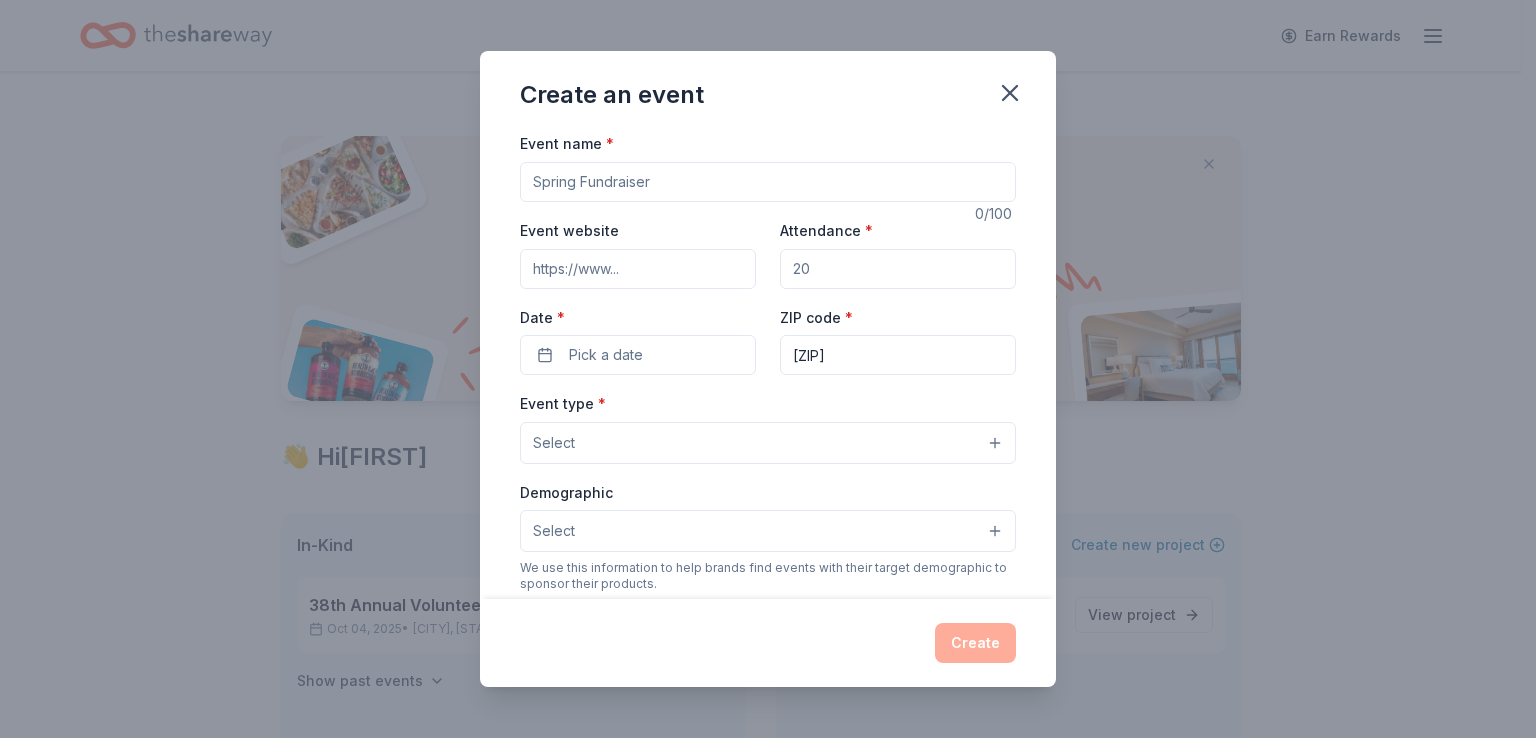 drag, startPoint x: 988, startPoint y: 166, endPoint x: 1031, endPoint y: 113, distance: 68.24954 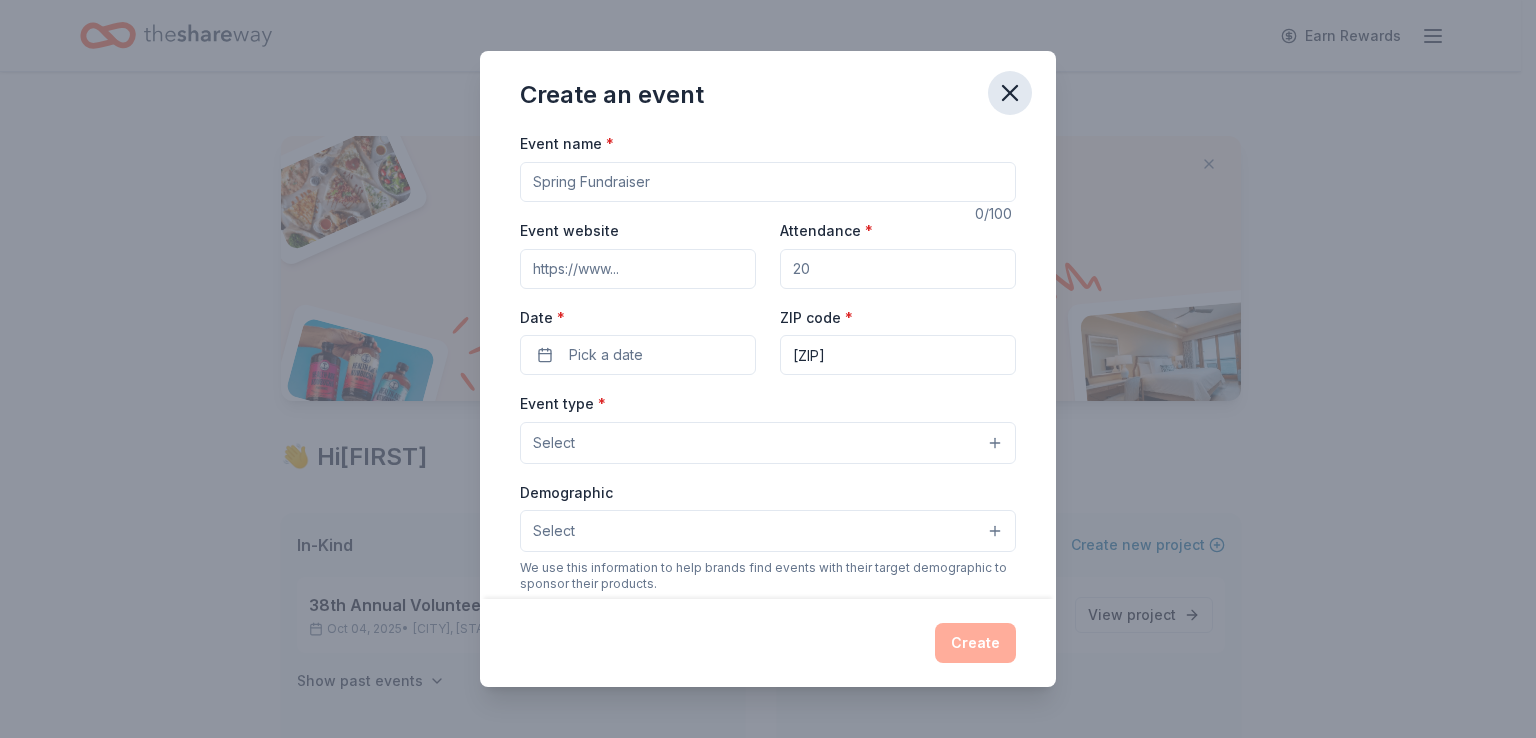 click 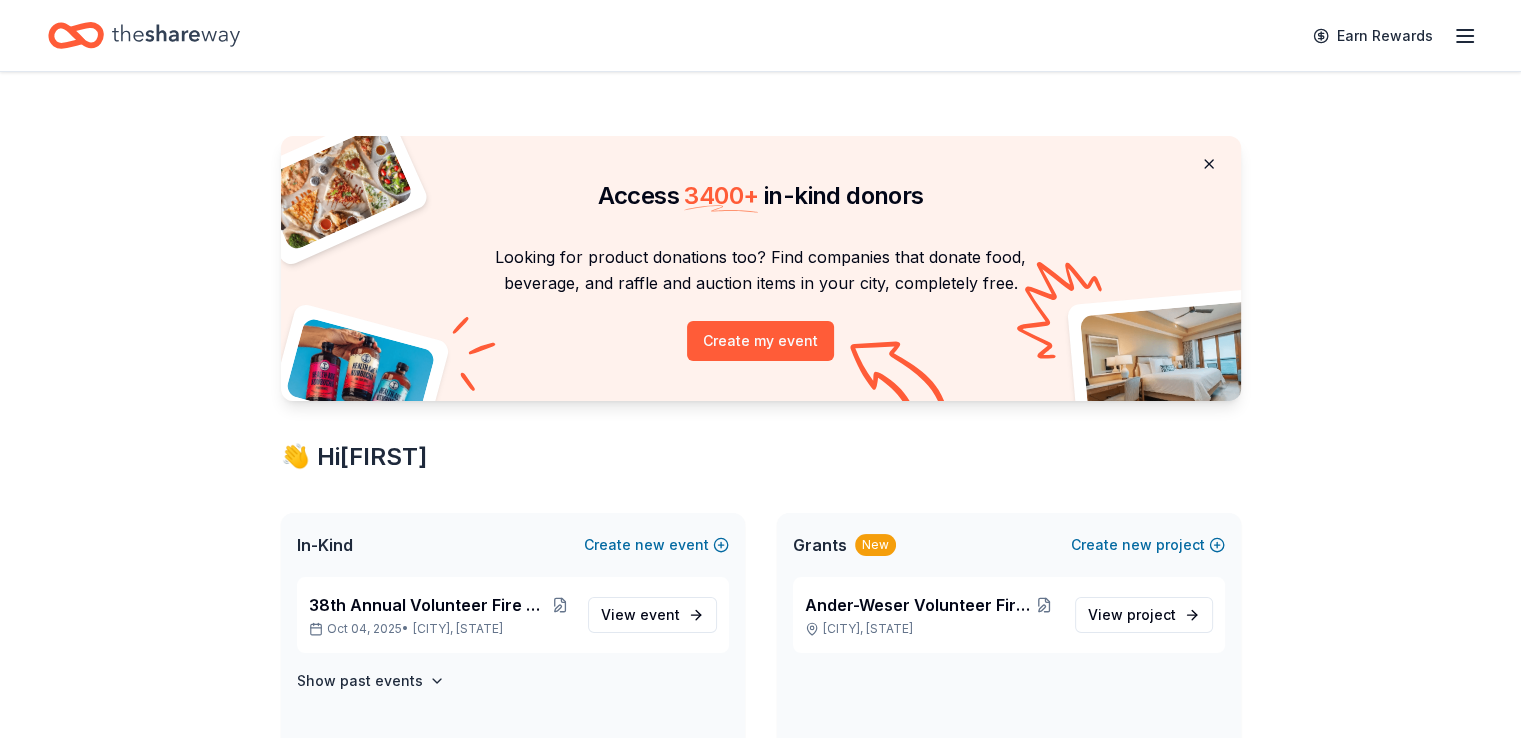 click at bounding box center [1209, 164] 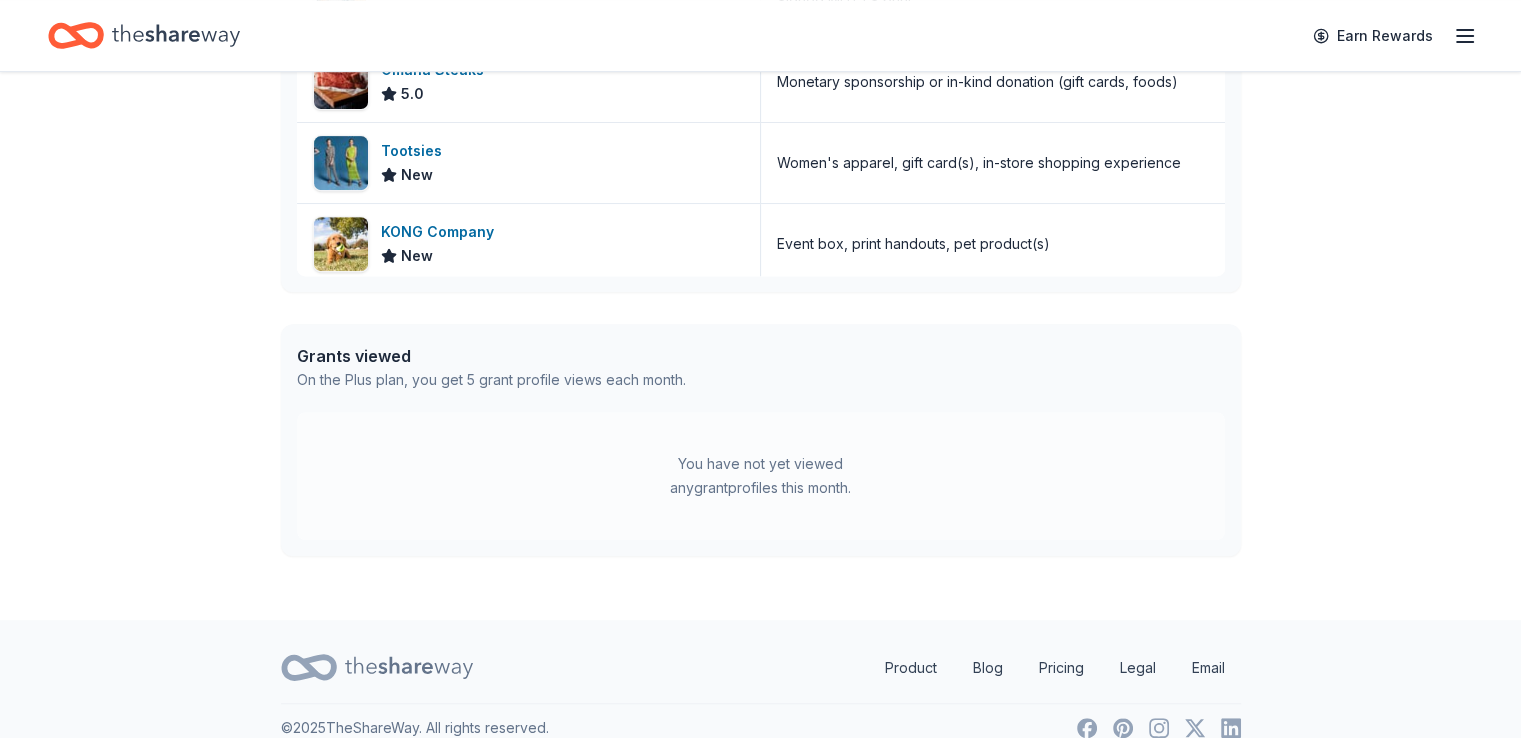 scroll, scrollTop: 834, scrollLeft: 0, axis: vertical 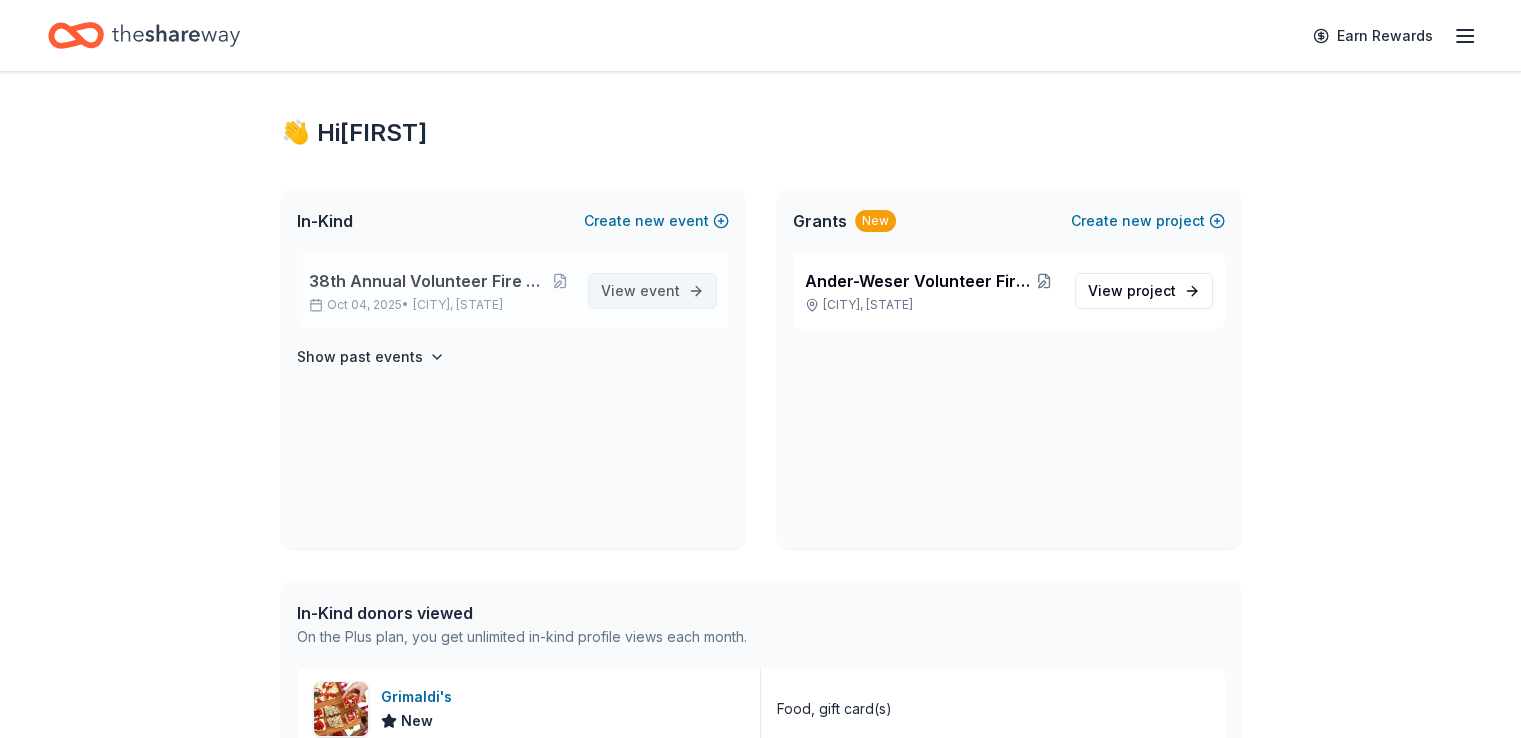 click on "View   event" at bounding box center [640, 291] 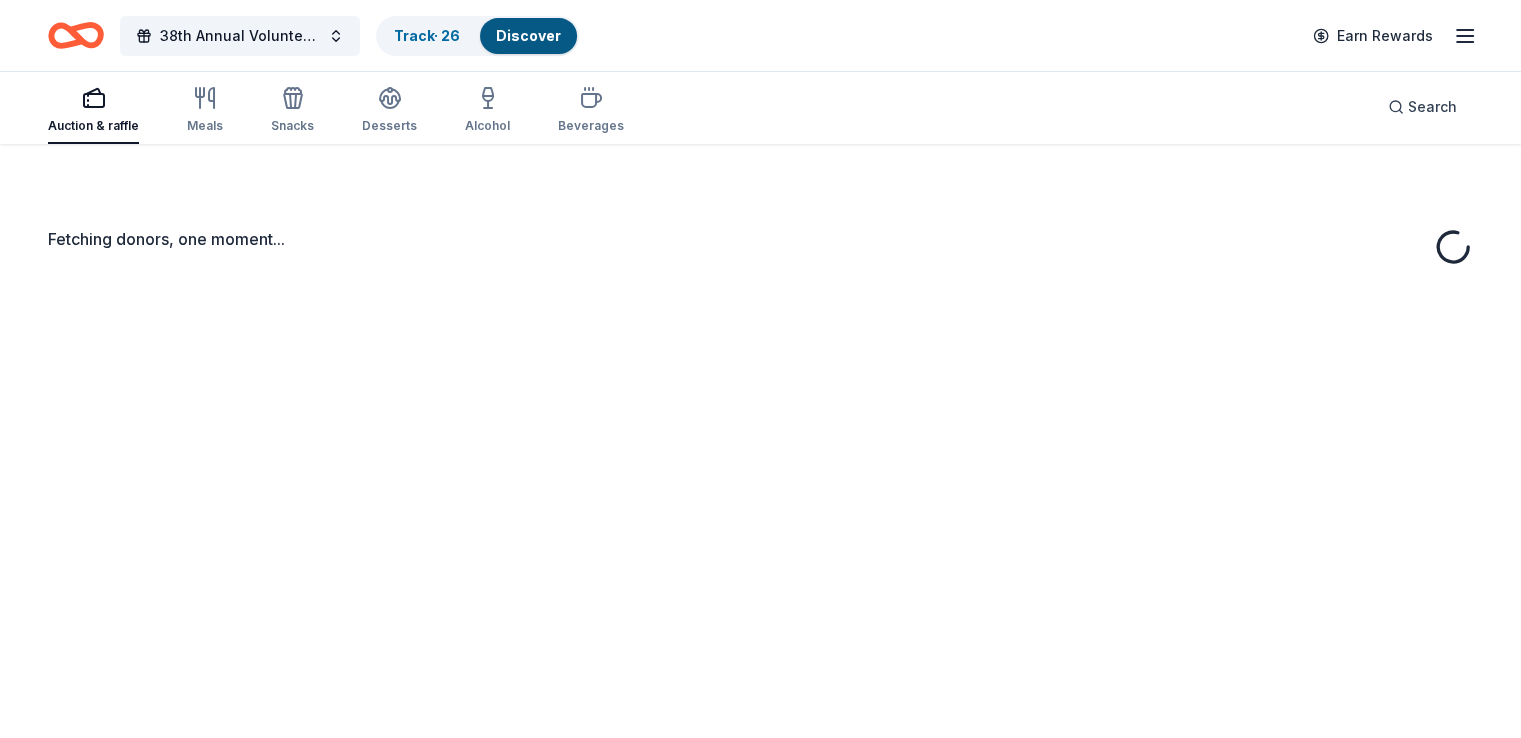 scroll, scrollTop: 0, scrollLeft: 0, axis: both 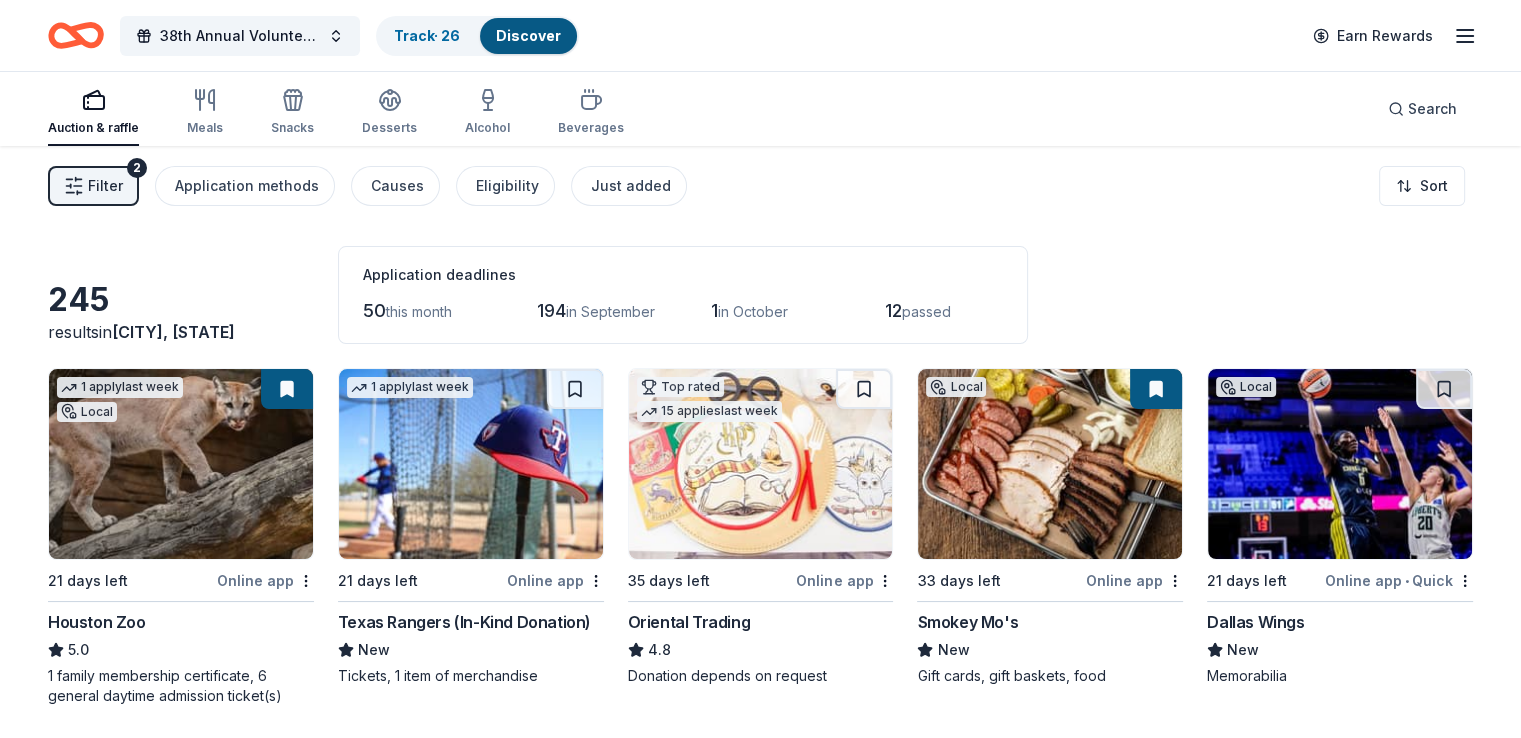 click on "50" at bounding box center [374, 310] 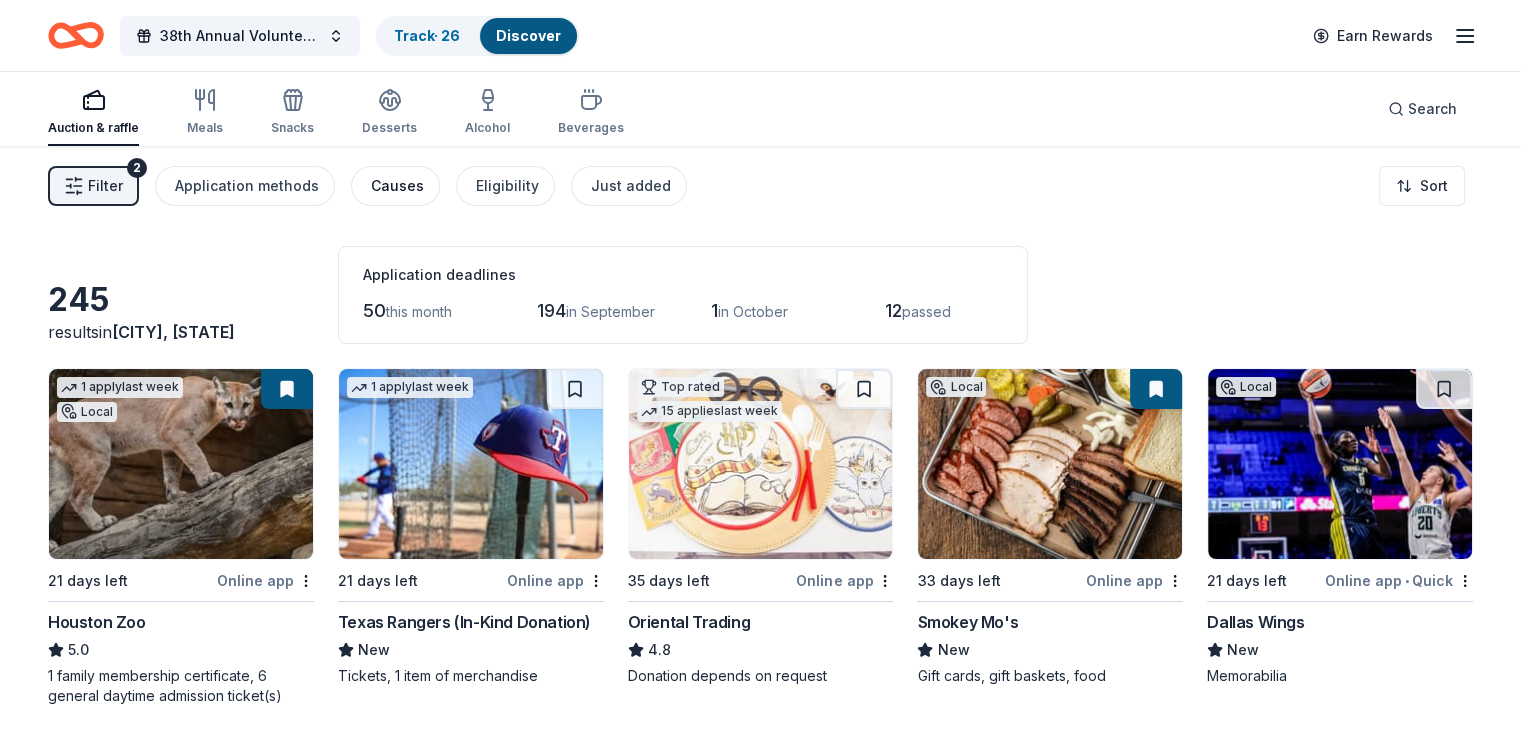 click on "Causes" at bounding box center [397, 186] 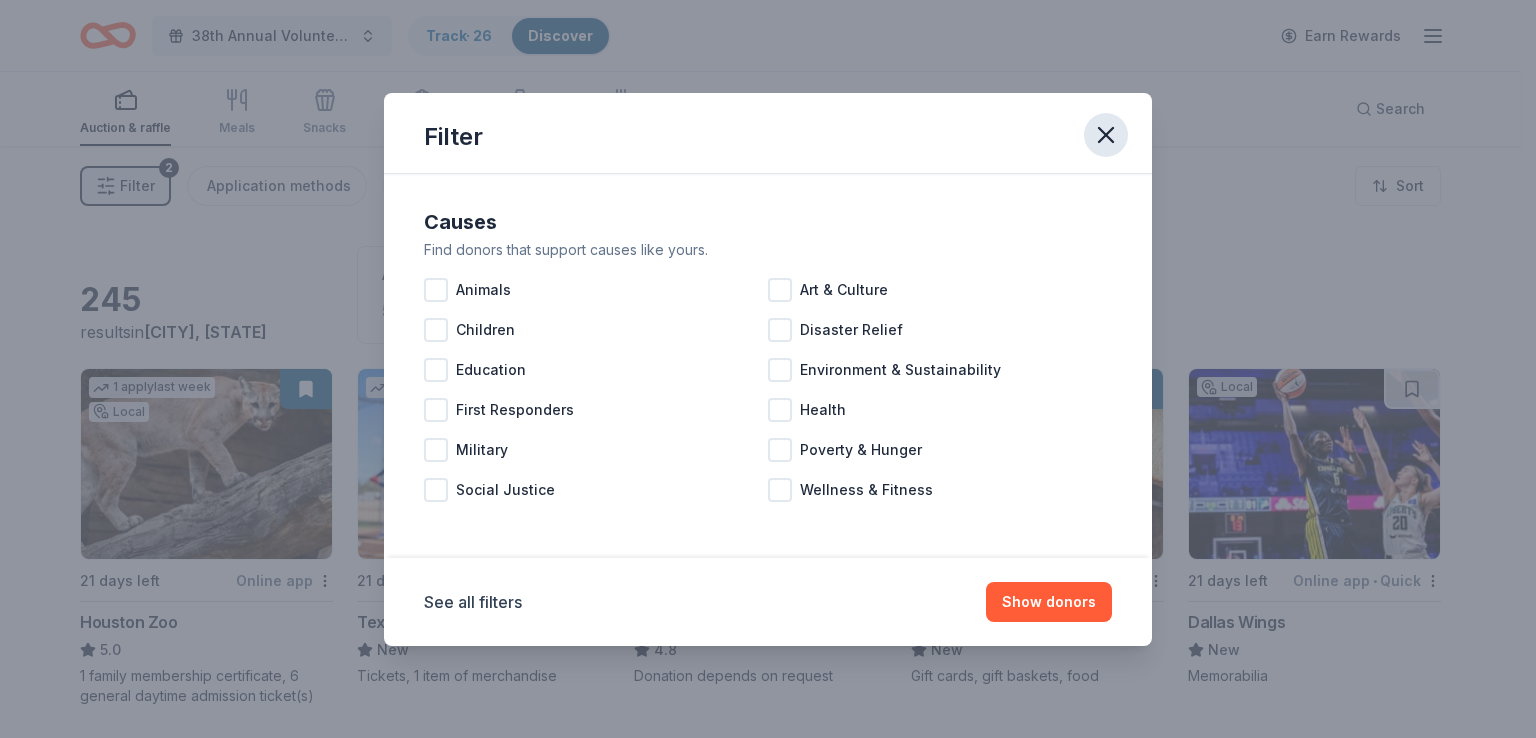 click 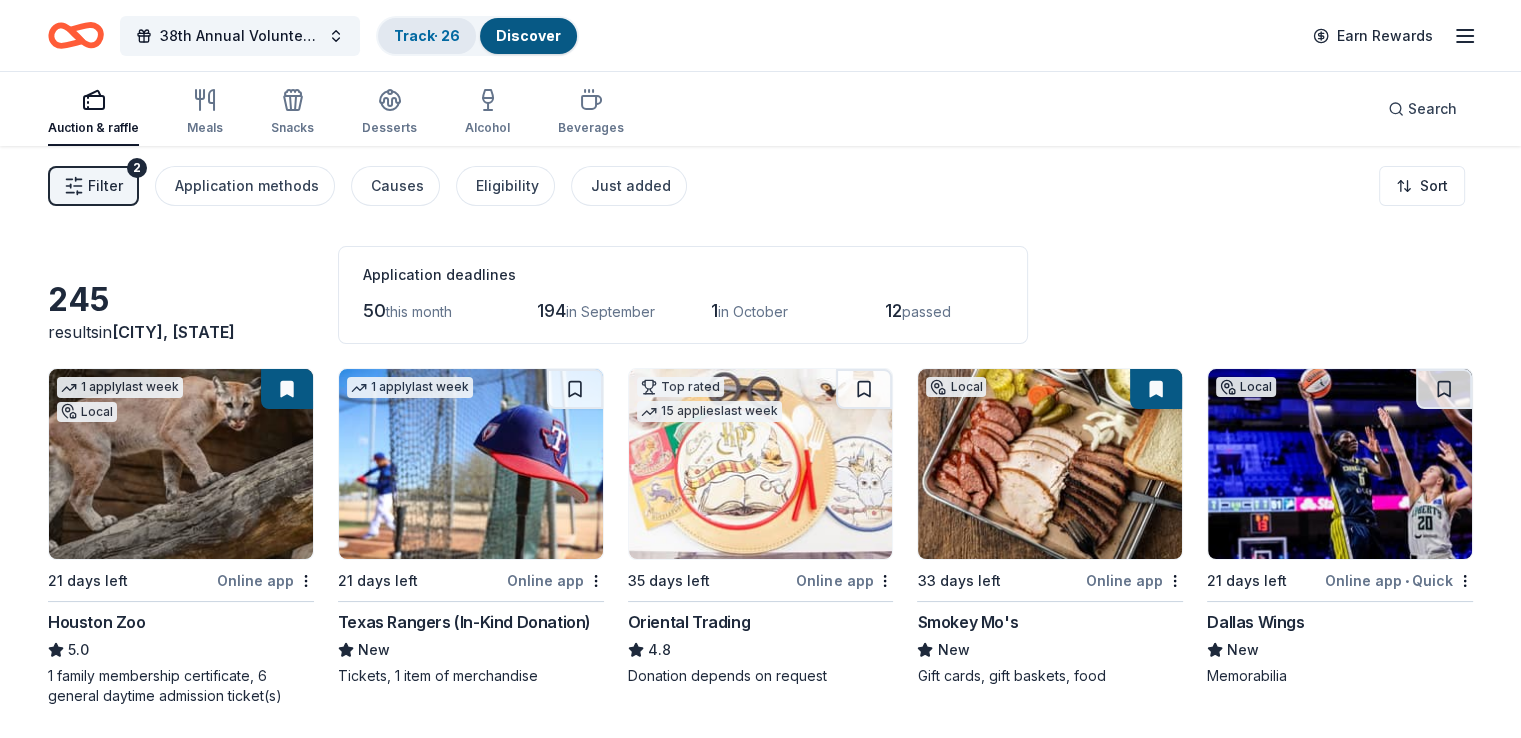 click on "Track  · 26" at bounding box center [427, 35] 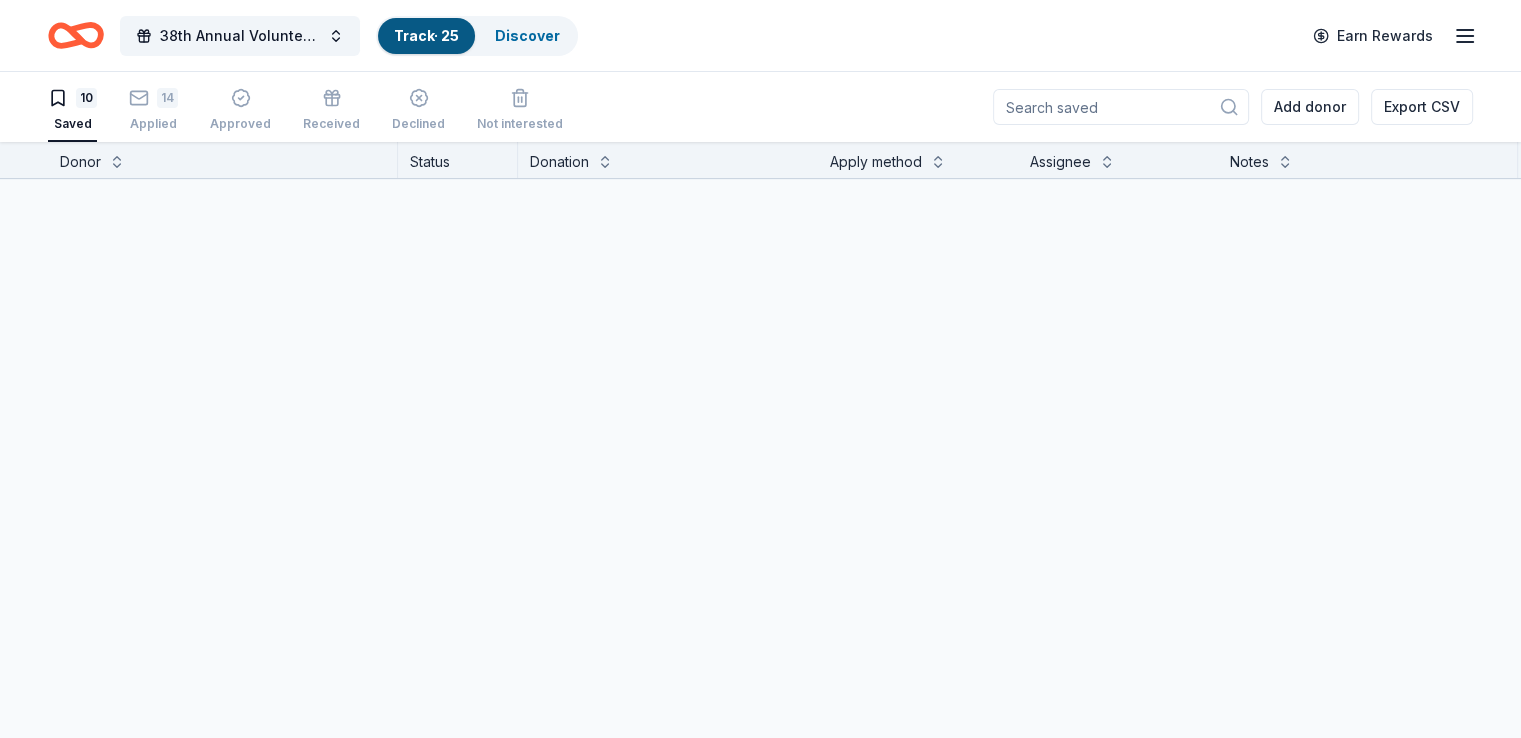 scroll, scrollTop: 0, scrollLeft: 0, axis: both 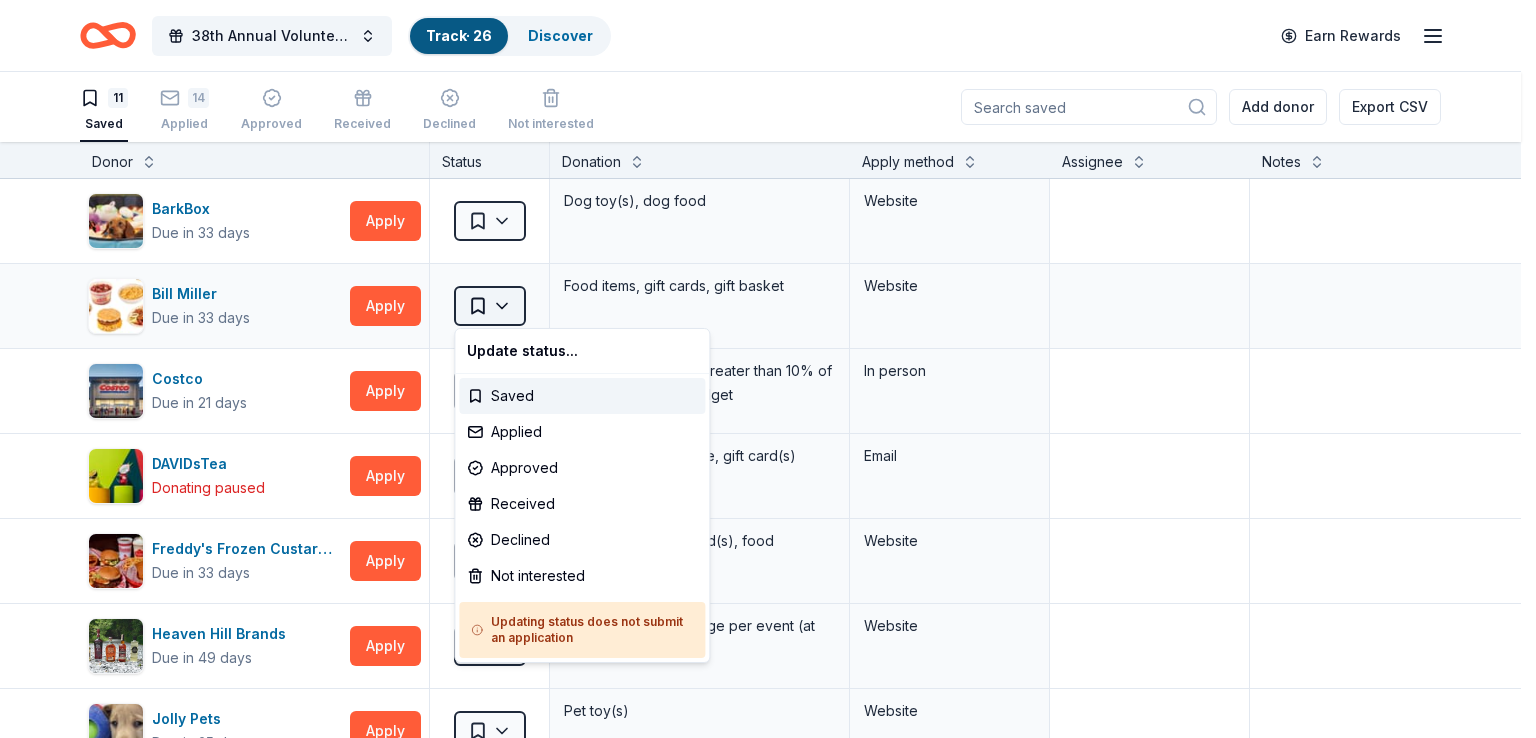 click on "38th Annual Volunteer Fire Department Fall Fundraiser Track  · 26 Discover Earn Rewards 11 Saved 14 Applied Approved Received Declined Not interested Add donor Export CSV Donor Status Donation Apply method Assignee Notes BarkBox Due in 33 days Apply Saved Dog toy(s), dog food Website Bill Miller Due in 33 days Apply Saved Food items, gift cards, gift basket Website Costco Due in 21 days Apply Saved Monetary grants, no greater than 10% of program's overall budget  In person DAVIDsTea Donating paused Apply Saved Tea products, teaware, gift card(s) Email Freddy's Frozen Custard & Steakburgers Due in 33 days Apply Saved Gift basket(s), gift card(s), food Website Heaven Hill Brands Due in 49 days Apply Saved One alcoholic beverage per event (at most 2 per year) Website Jolly Pets Due in 35 days Apply Saved Pet toy(s) Website Kilwins Due in 33 days Apply Saved Chocolate products, gift card(s), gift basket(s) Website Omaha Steaks  Due in  7  days Apply Saved Website Texas Roadhouse Due in 33 days Apply Saved Apply" at bounding box center [768, 369] 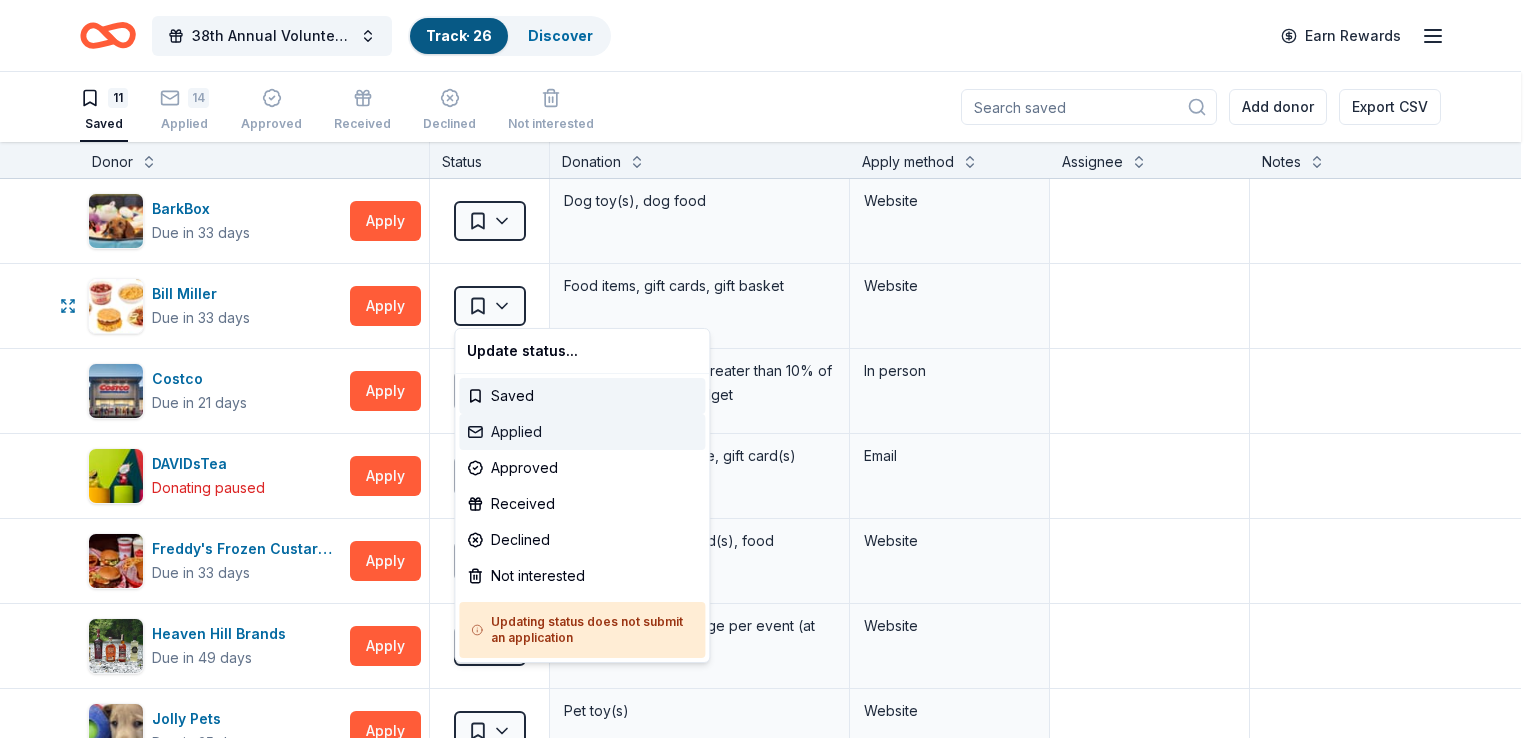 click on "Applied" at bounding box center [582, 432] 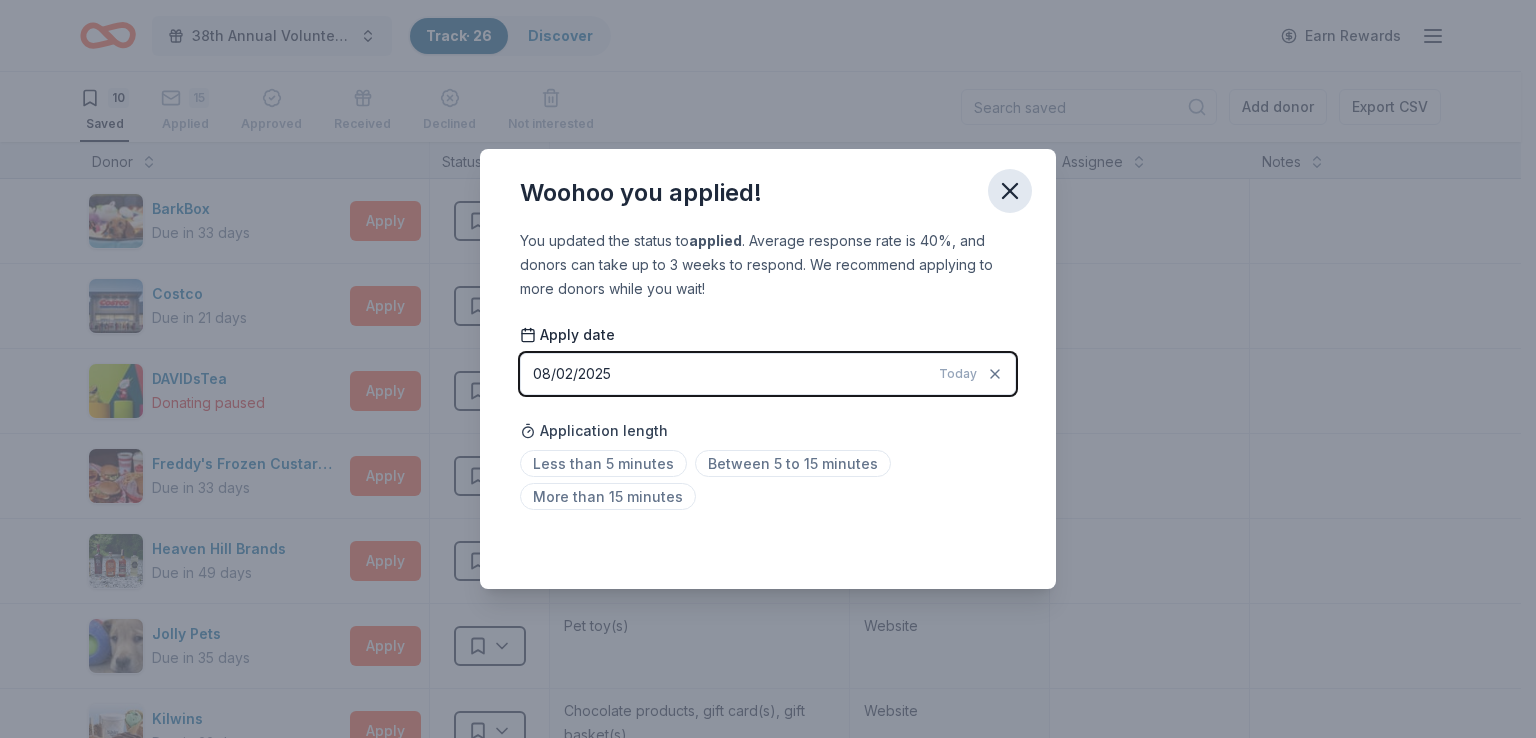click 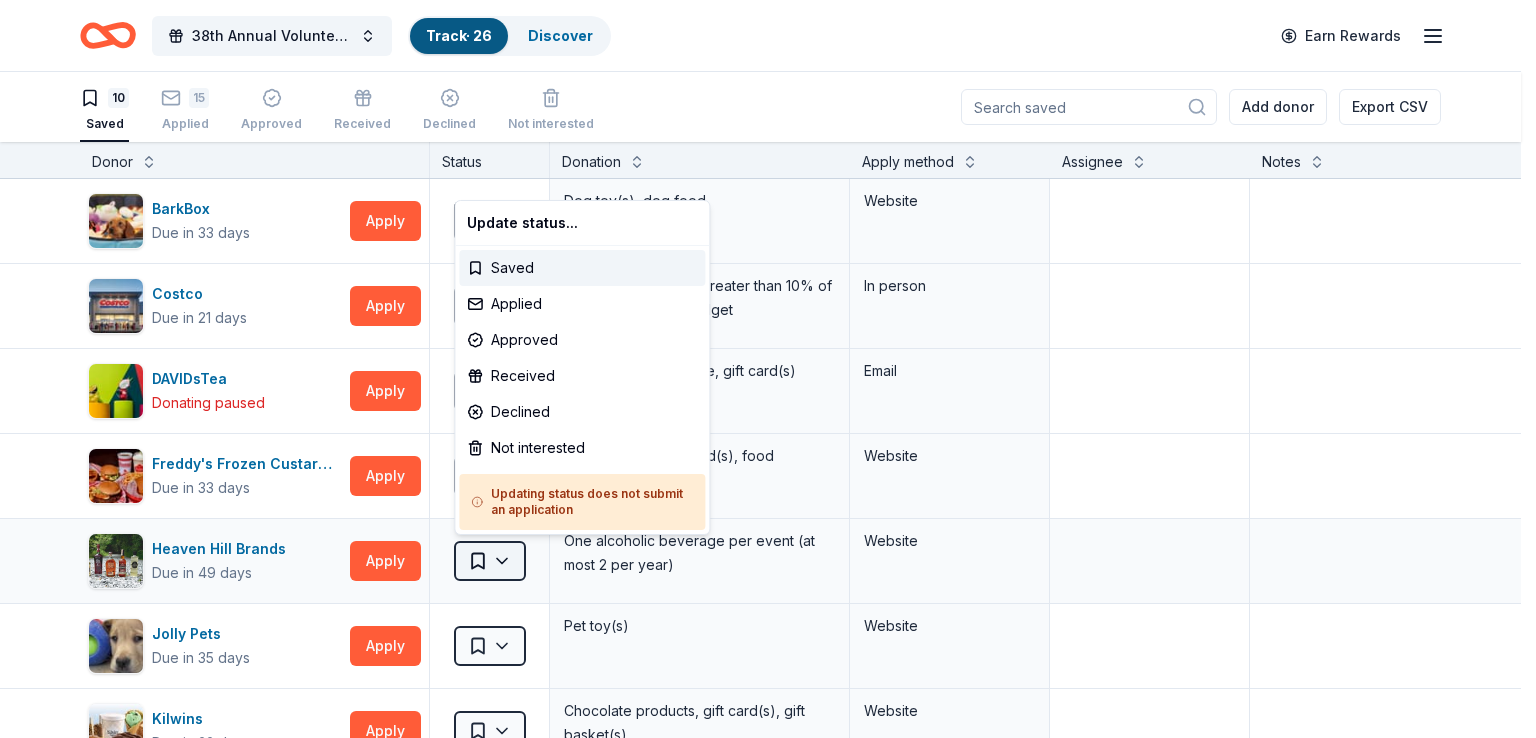 click on "38th Annual Volunteer Fire Department Fall Fundraiser Track  · 26 Discover Earn Rewards 10 Saved 15 Applied Approved Received Declined Not interested Add donor Export CSV Donor Status Donation Apply method Assignee Notes BarkBox Due in 33 days Apply Saved Dog toy(s), dog food Website Costco Due in 21 days Apply Saved Monetary grants, no greater than 10% of program's overall budget  In person DAVIDsTea Donating paused Apply Saved Tea products, teaware, gift card(s) Email Freddy's Frozen Custard & Steakburgers Due in 33 days Apply Saved Gift basket(s), gift card(s), food Website Heaven Hill Brands Due in 49 days Apply Saved One alcoholic beverage per event (at most 2 per year) Website Jolly Pets Due in 35 days Apply Saved Pet toy(s) Website Kilwins Due in 33 days Apply Saved Chocolate products, gift card(s), gift basket(s) Website Omaha Steaks  Due in  7  days Apply Saved Monetary sponsorship or in-kind donation (gift cards, foods) Website Texas Roadhouse Due in 33 days Apply Saved Food, gift card(s) Website" at bounding box center (768, 369) 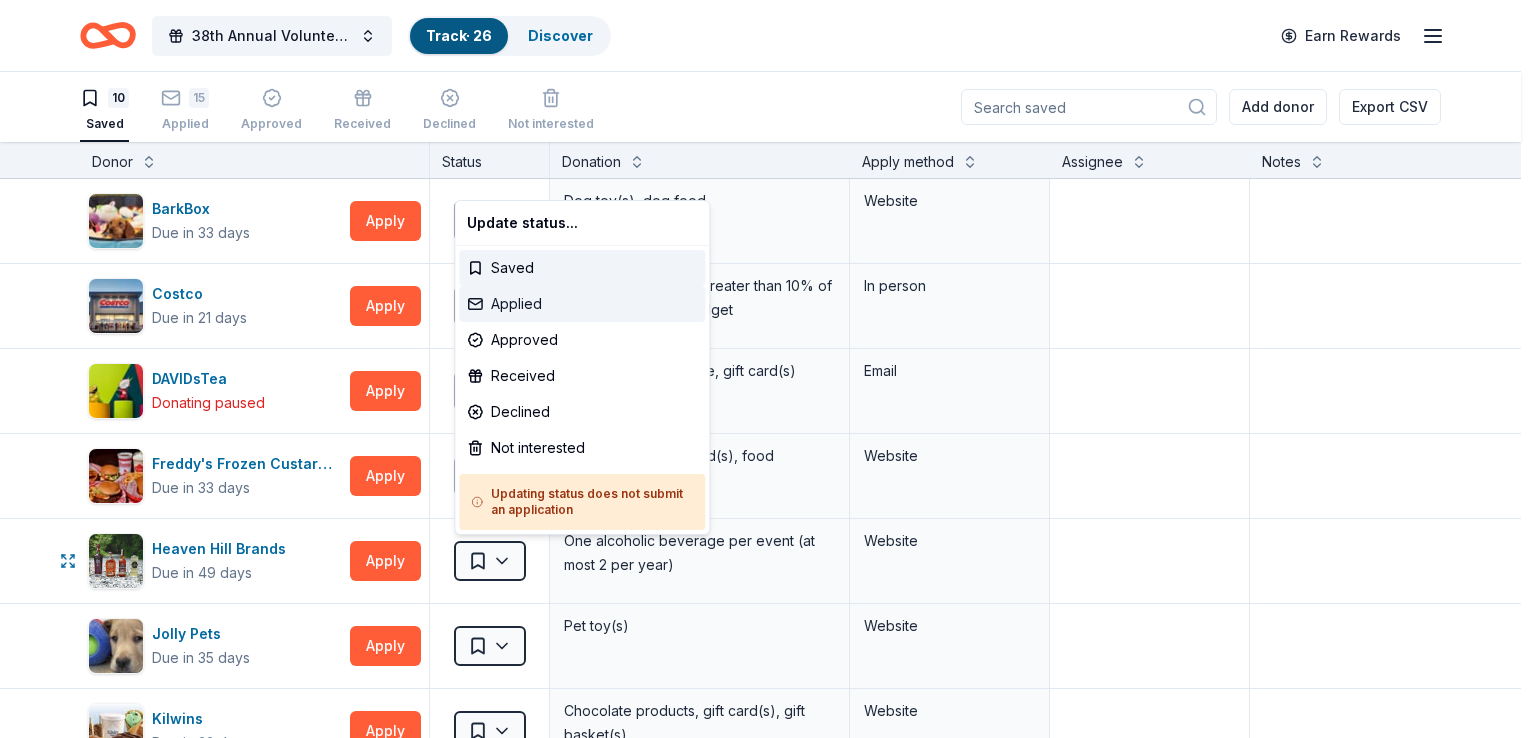 click on "Applied" at bounding box center [582, 304] 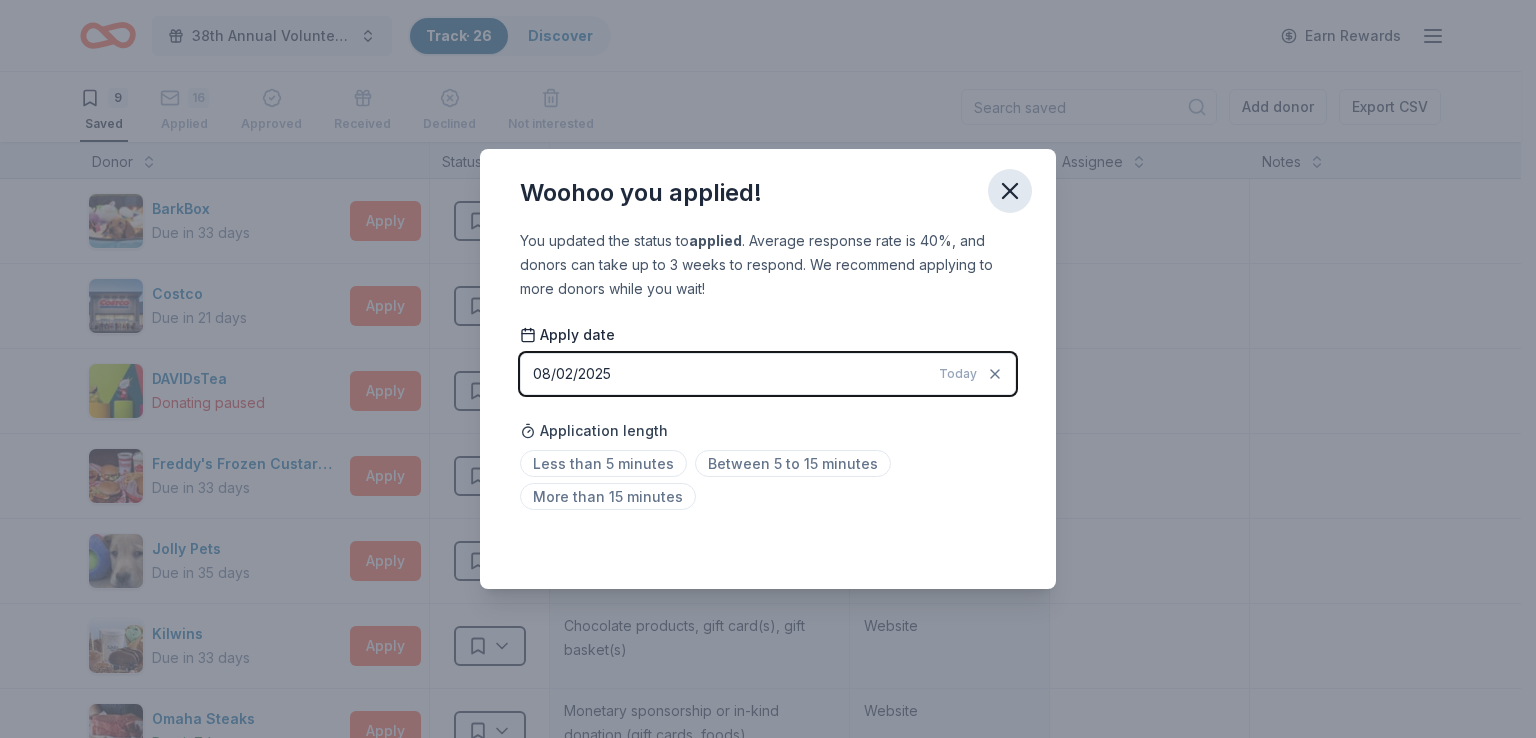 click 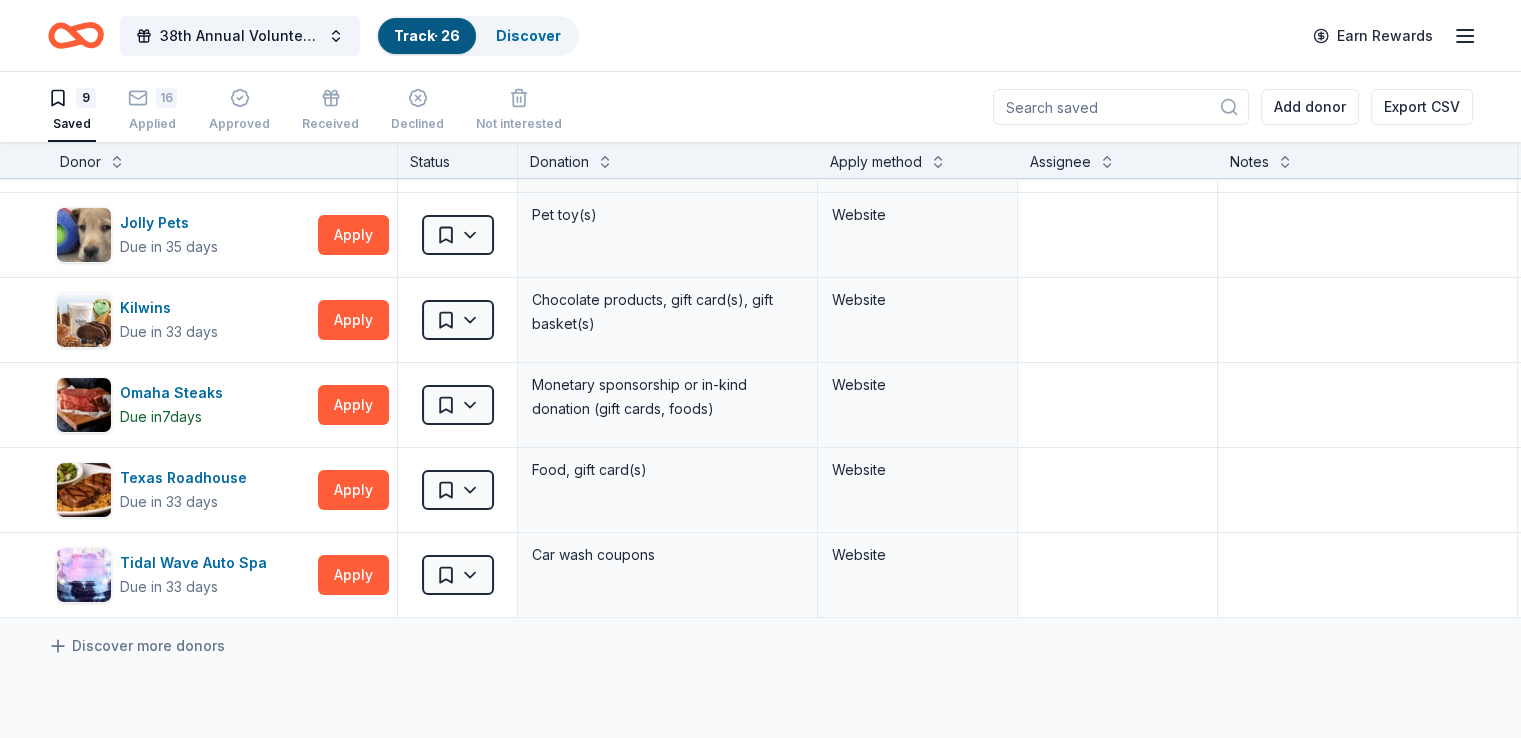 scroll, scrollTop: 328, scrollLeft: 0, axis: vertical 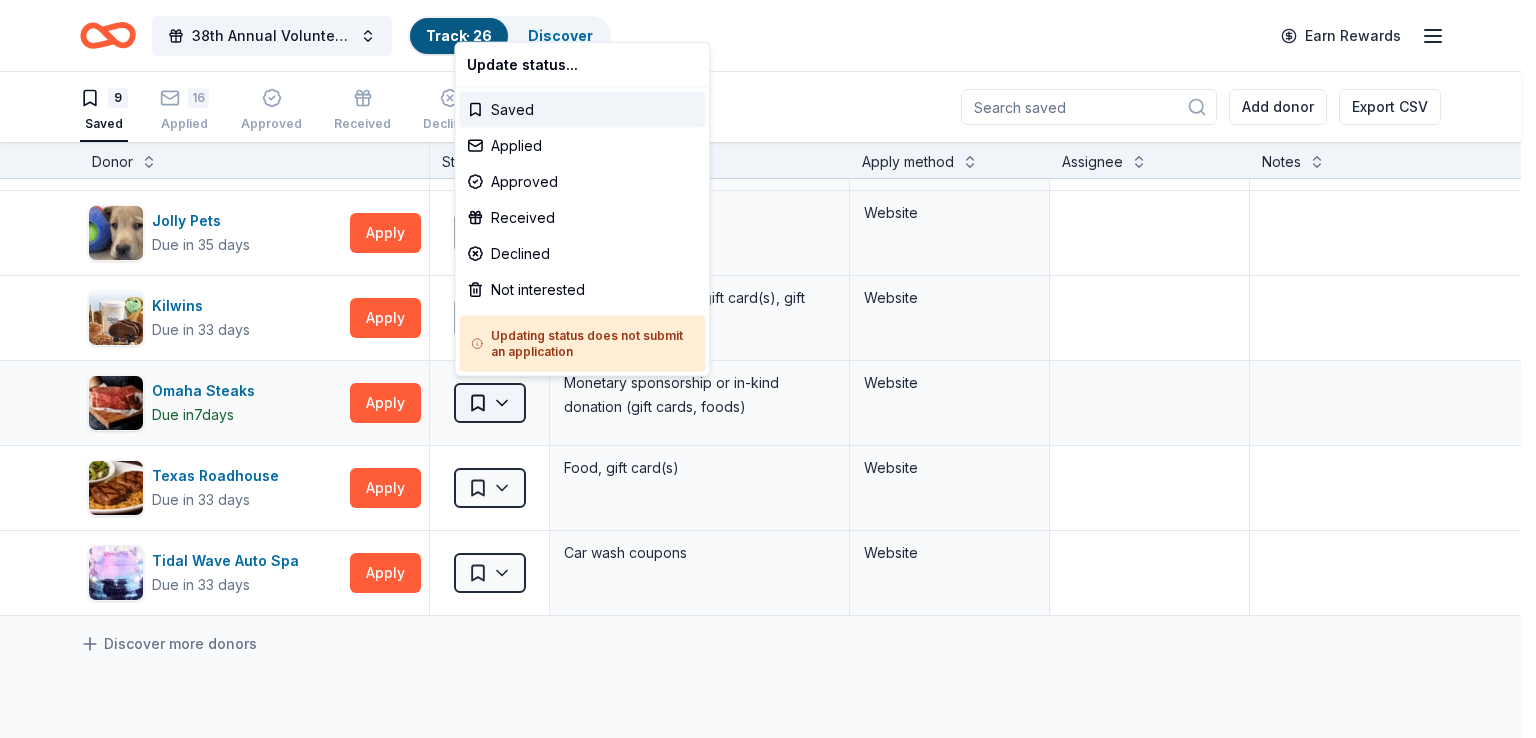 click on "38th Annual Volunteer Fire Department Fall Fundraiser Track  · 26 Discover Earn Rewards 9 Saved 16 Applied Approved Received Declined Not interested Add donor Export CSV Donor Status Donation Apply method Assignee Notes BarkBox Due in 33 days Apply Saved Dog toy(s), dog food Website Costco Due in 21 days Apply Saved Monetary grants, no greater than 10% of program's overall budget  In person DAVIDsTea Donating paused Apply Saved Tea products, teaware, gift card(s) Email Freddy's Frozen Custard & Steakburgers Due in 33 days Apply Saved Gift basket(s), gift card(s), food Website Jolly Pets Due in 35 days Apply Saved Pet toy(s) Website Kilwins Due in 33 days Apply Saved Chocolate products, gift card(s), gift basket(s) Website Omaha Steaks  Due in  7  days Apply Saved Monetary sponsorship or in-kind donation (gift cards, foods) Website Texas Roadhouse Due in 33 days Apply Saved Food, gift card(s) Website Tidal Wave Auto Spa Due in 33 days Apply Saved Car wash coupons Website   Discover more donors Saved Saved" at bounding box center [768, 369] 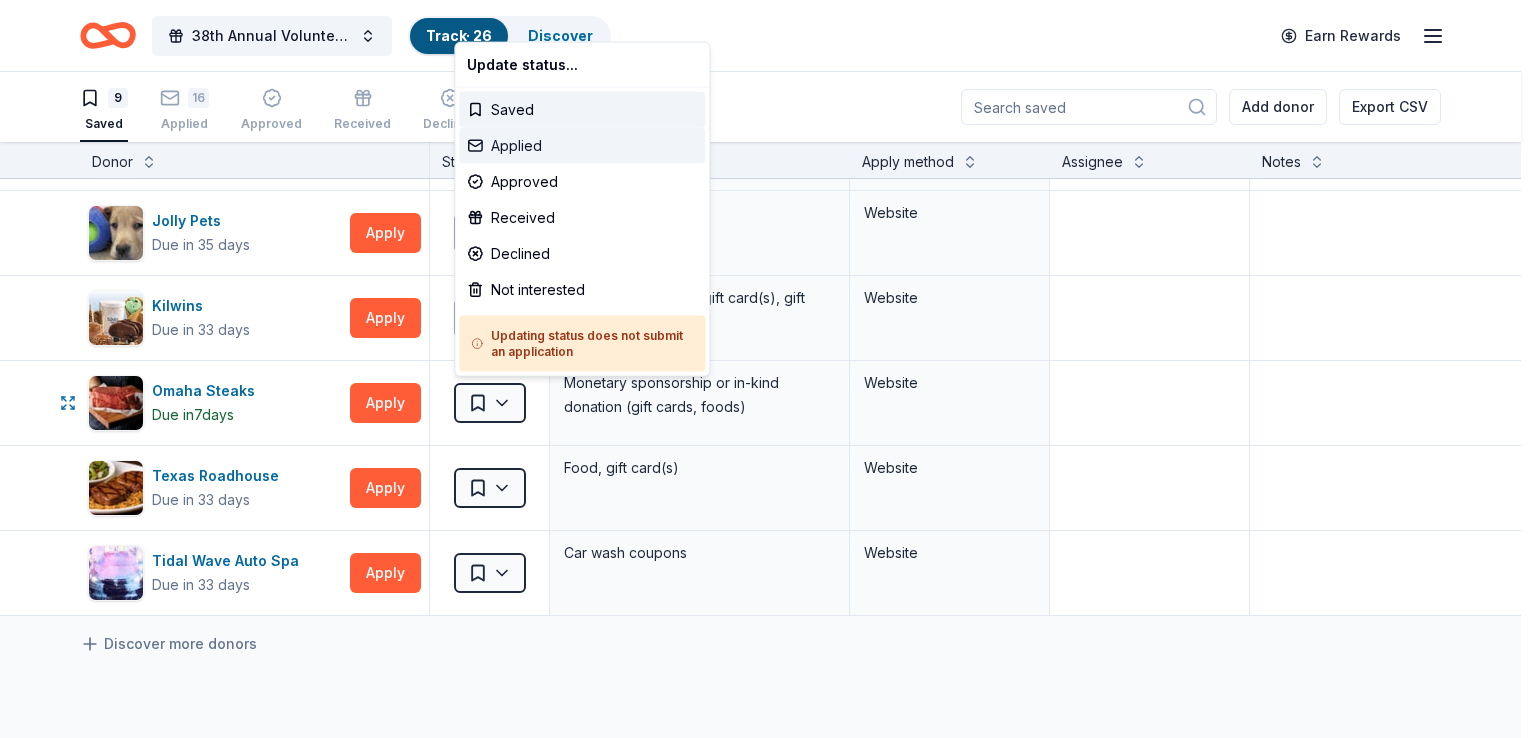 click on "Applied" at bounding box center [582, 146] 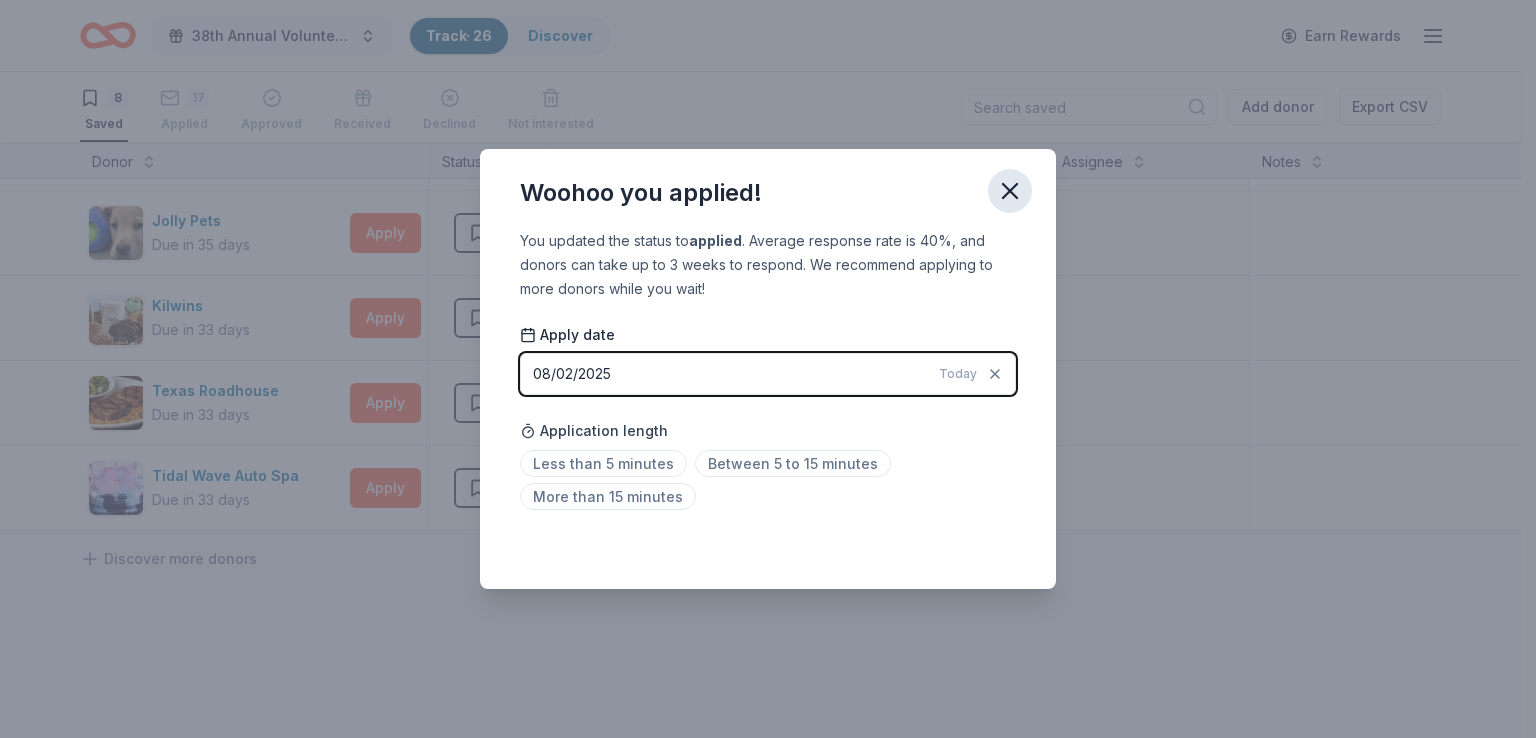 click 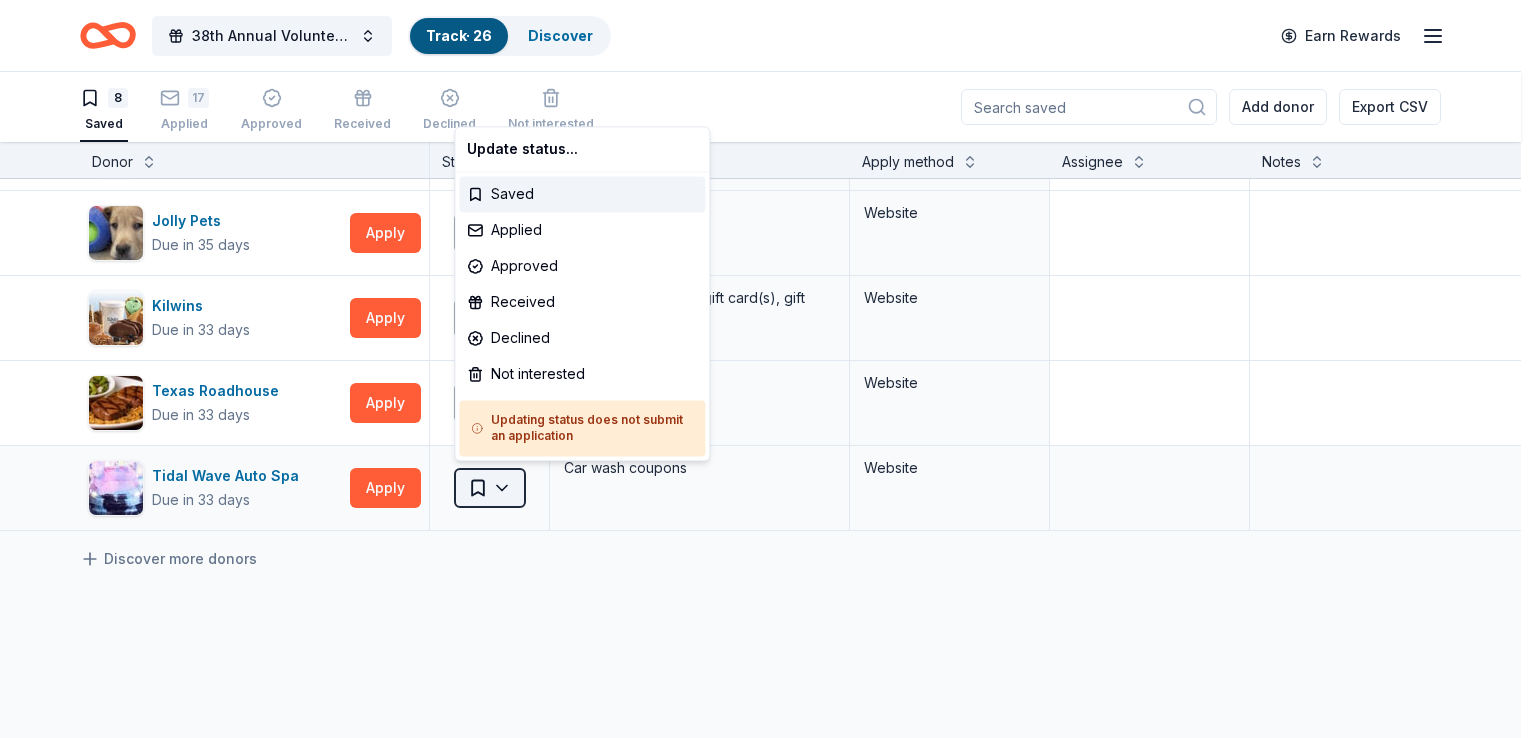 click on "38th Annual Volunteer Fire Department Fall Fundraiser Track  · 26 Discover Earn Rewards 8 Saved 17 Applied Approved Received Declined Not interested Add donor Export CSV Donor Status Donation Apply method Assignee Notes BarkBox Due in 33 days Apply Saved Dog toy(s), dog food Website Costco Due in 21 days Apply Saved Monetary grants, no greater than 10% of program's overall budget  In person DAVIDsTea Donating paused Apply Saved Tea products, teaware, gift card(s) Email Freddy's Frozen Custard & Steakburgers Due in 33 days Apply Saved Gift basket(s), gift card(s), food Website Jolly Pets Due in 35 days Apply Saved Pet toy(s) Website Kilwins Due in 33 days Apply Saved Chocolate products, gift card(s), gift basket(s) Website Texas Roadhouse Due in 33 days Apply Saved Food, gift card(s) Website Tidal Wave Auto Spa Due in 33 days Apply Saved Car wash coupons Website   Discover more donors Saved Update status... Saved Applied Approved Received Declined Not interested Updating status does not submit an application" at bounding box center [768, 369] 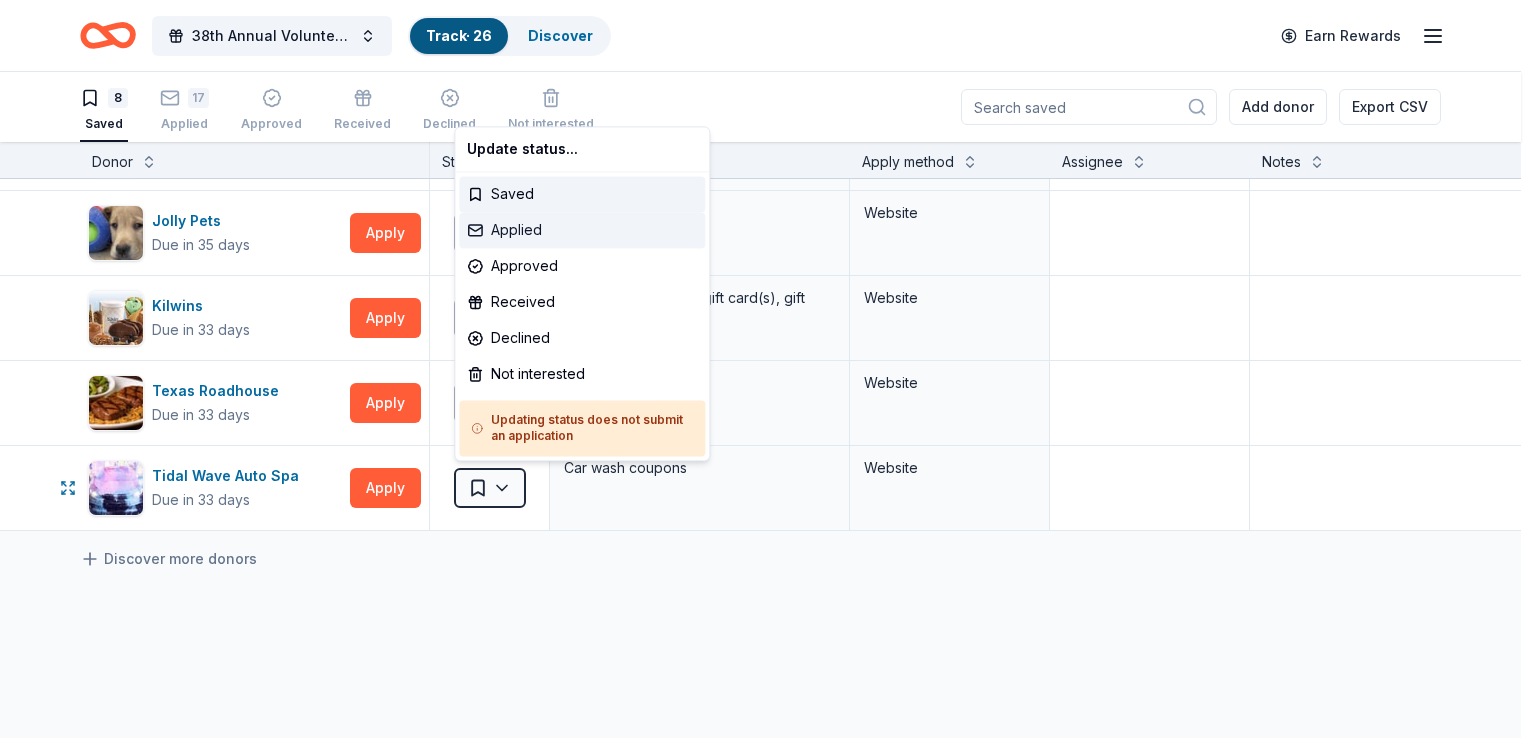 click on "Applied" at bounding box center (582, 230) 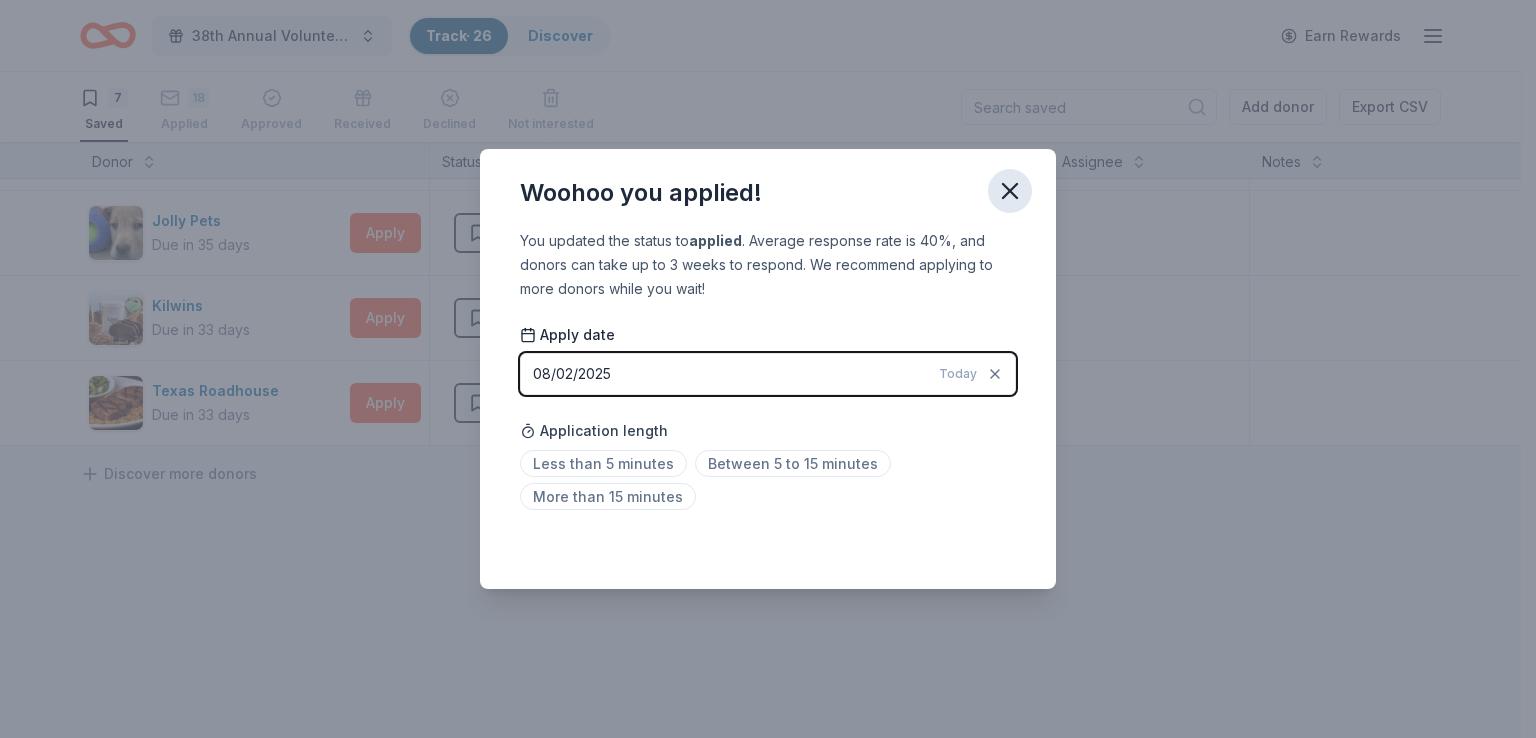 click 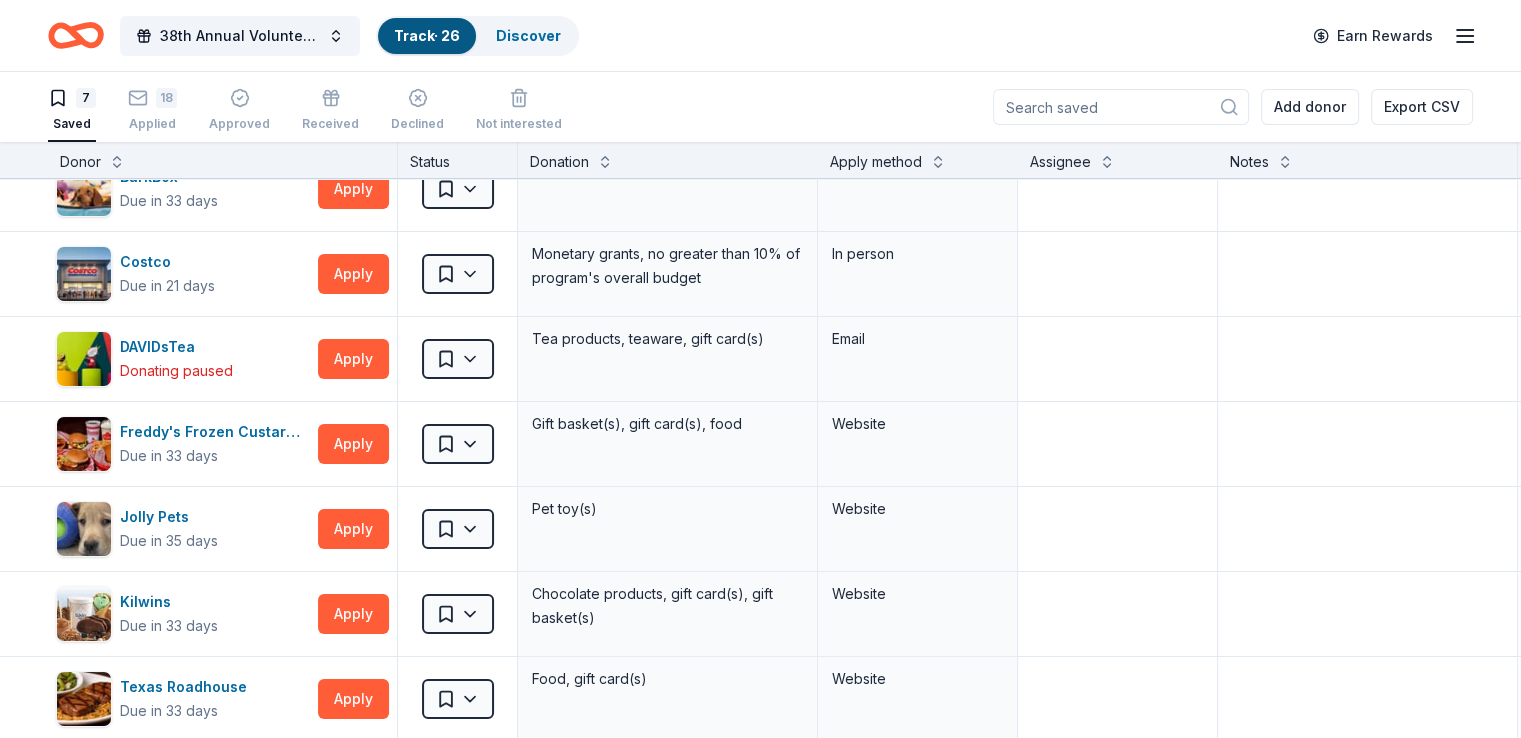 scroll, scrollTop: 0, scrollLeft: 0, axis: both 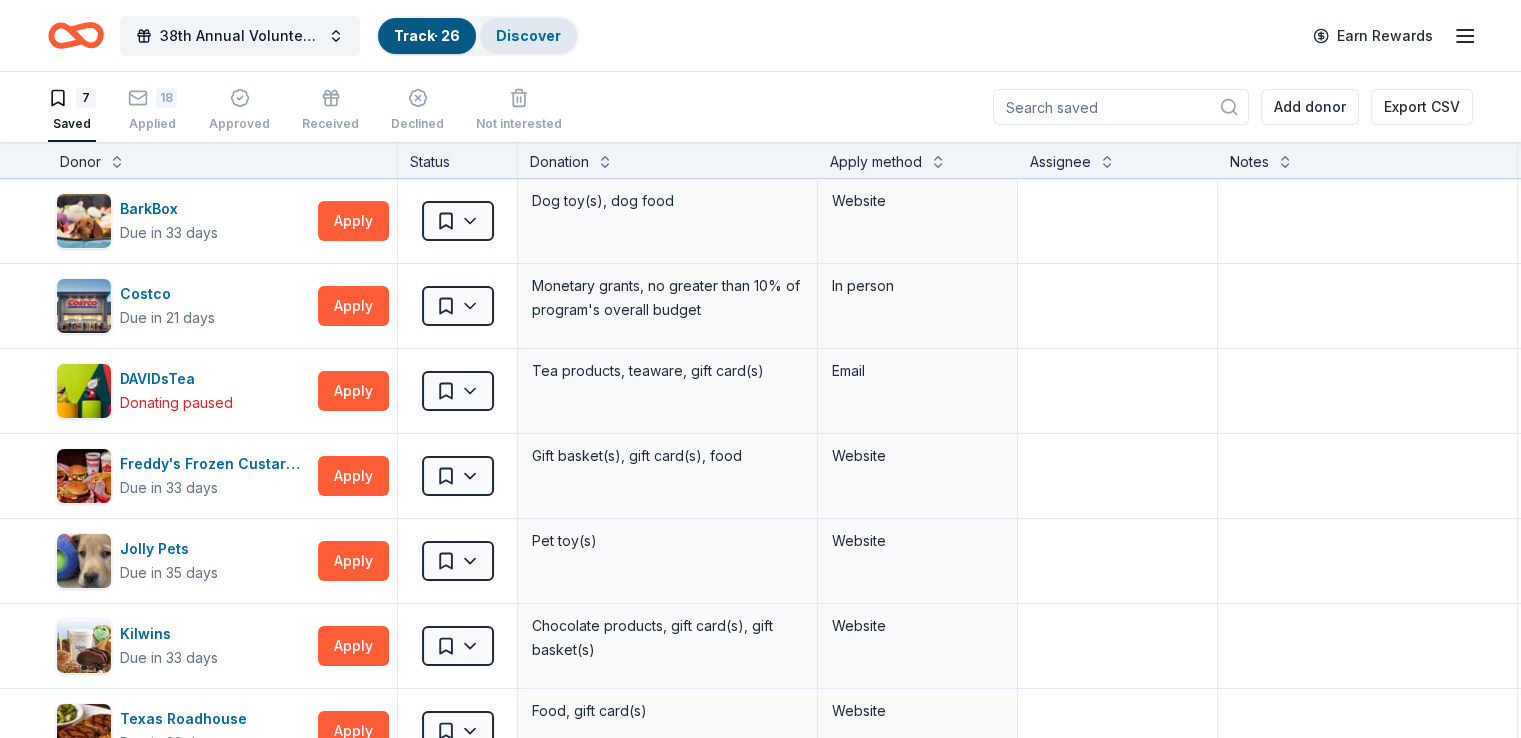 click on "Discover" at bounding box center (528, 35) 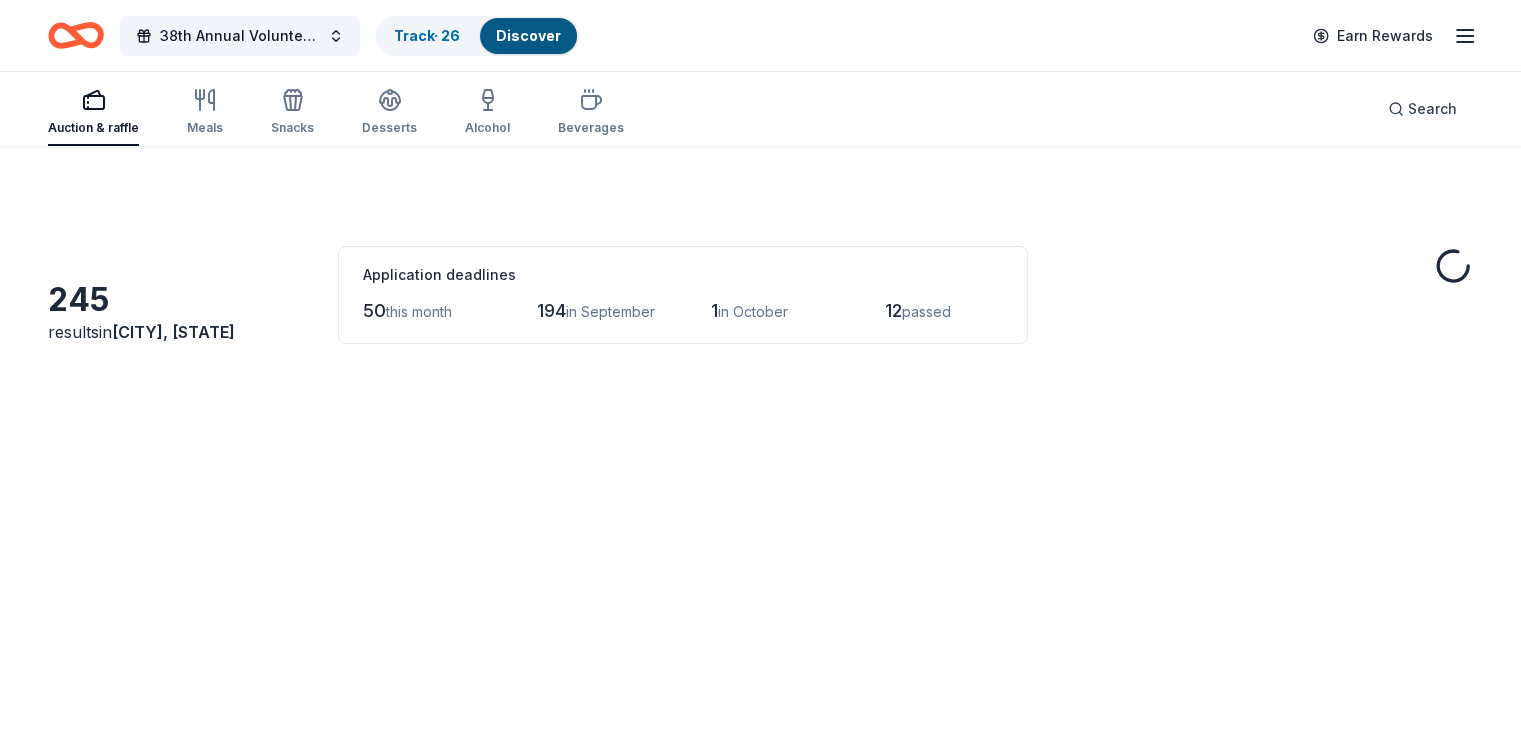 scroll, scrollTop: 0, scrollLeft: 0, axis: both 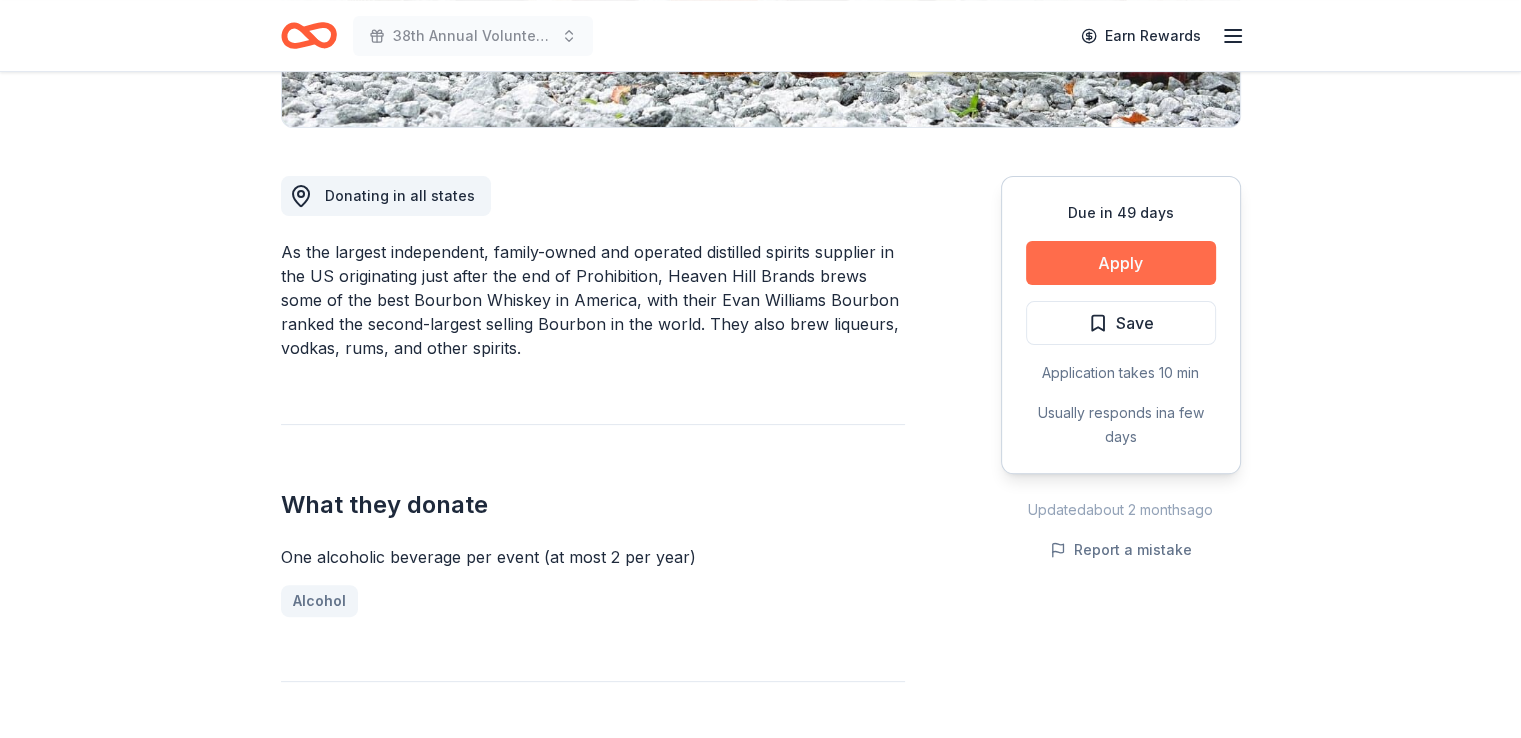 click on "Apply" at bounding box center (1121, 263) 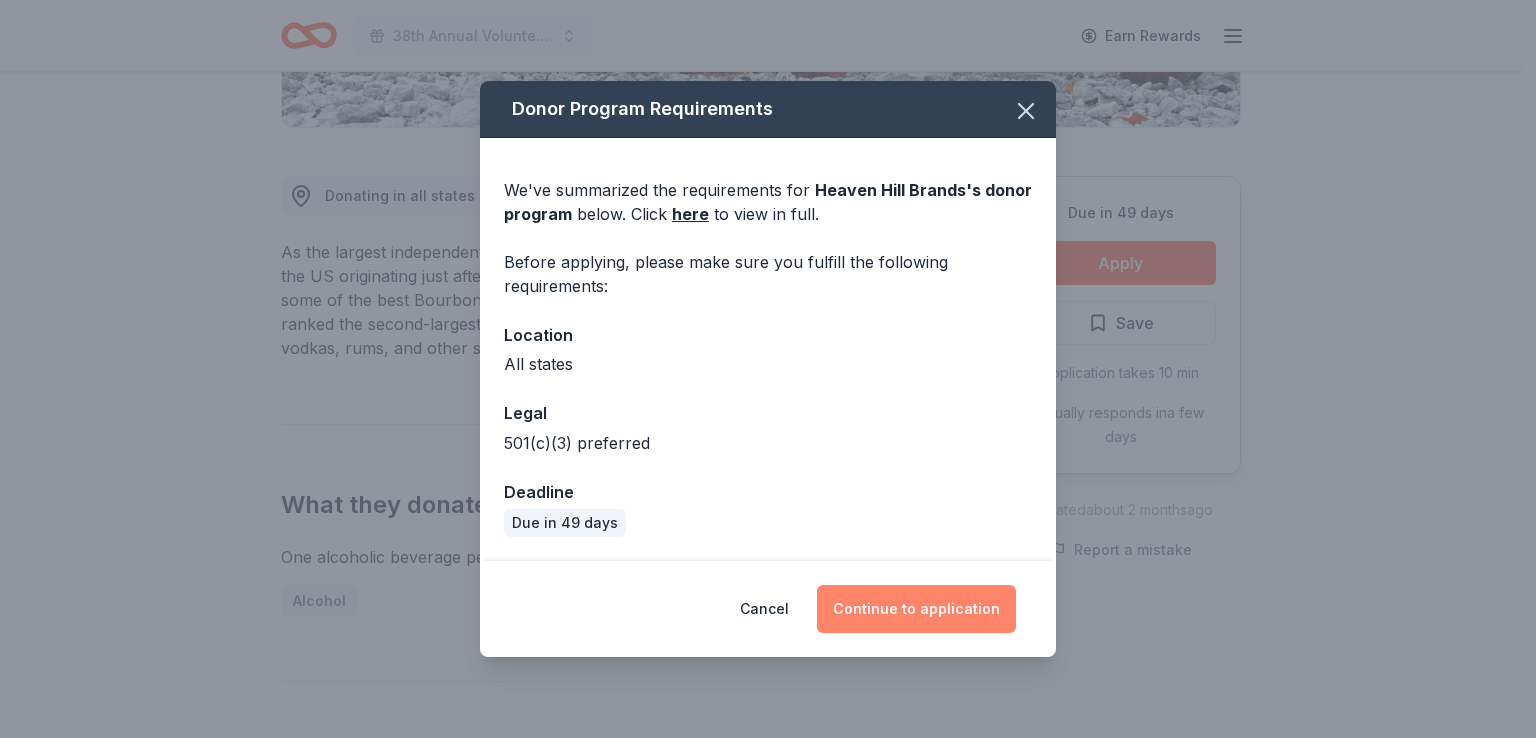 click on "Continue to application" at bounding box center (916, 609) 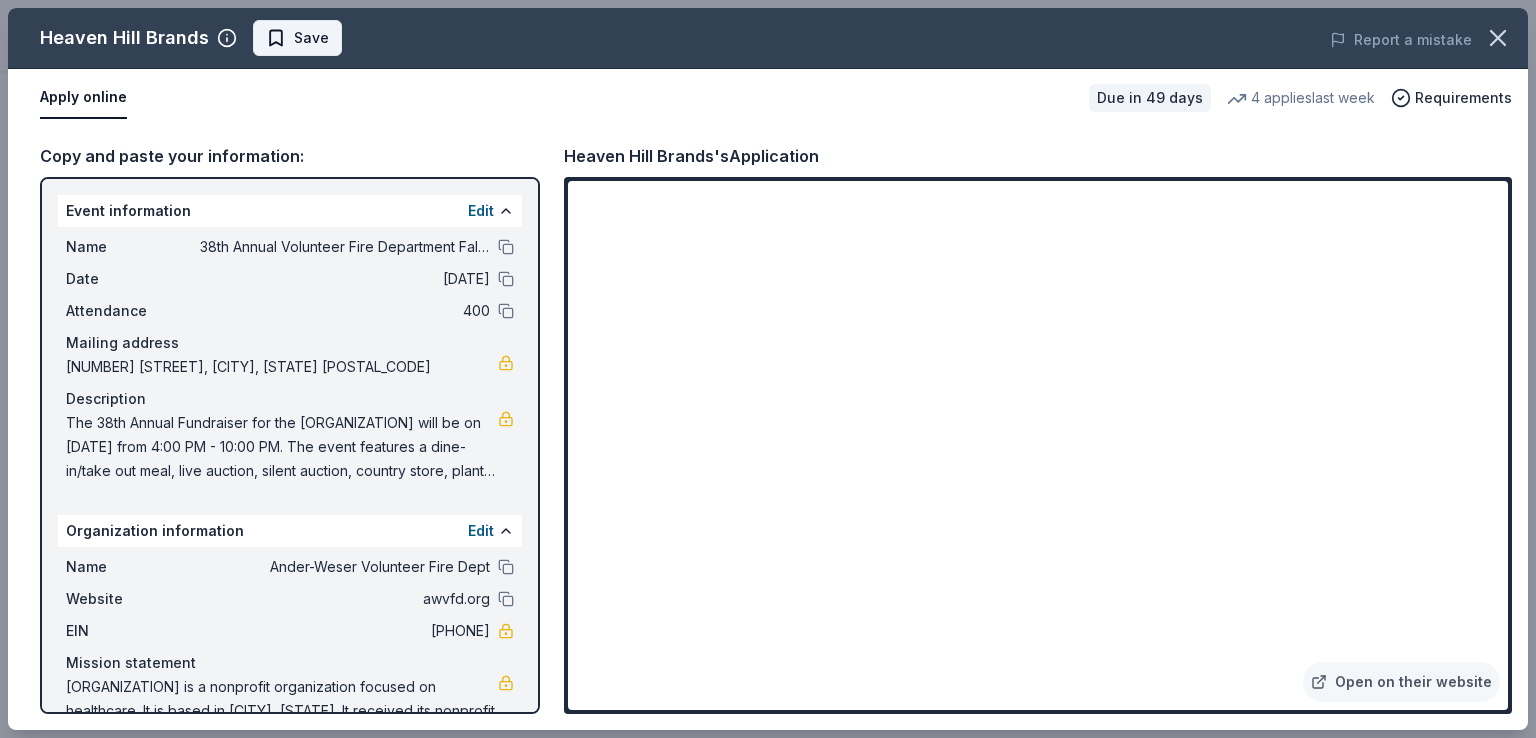 click on "Save" at bounding box center [311, 38] 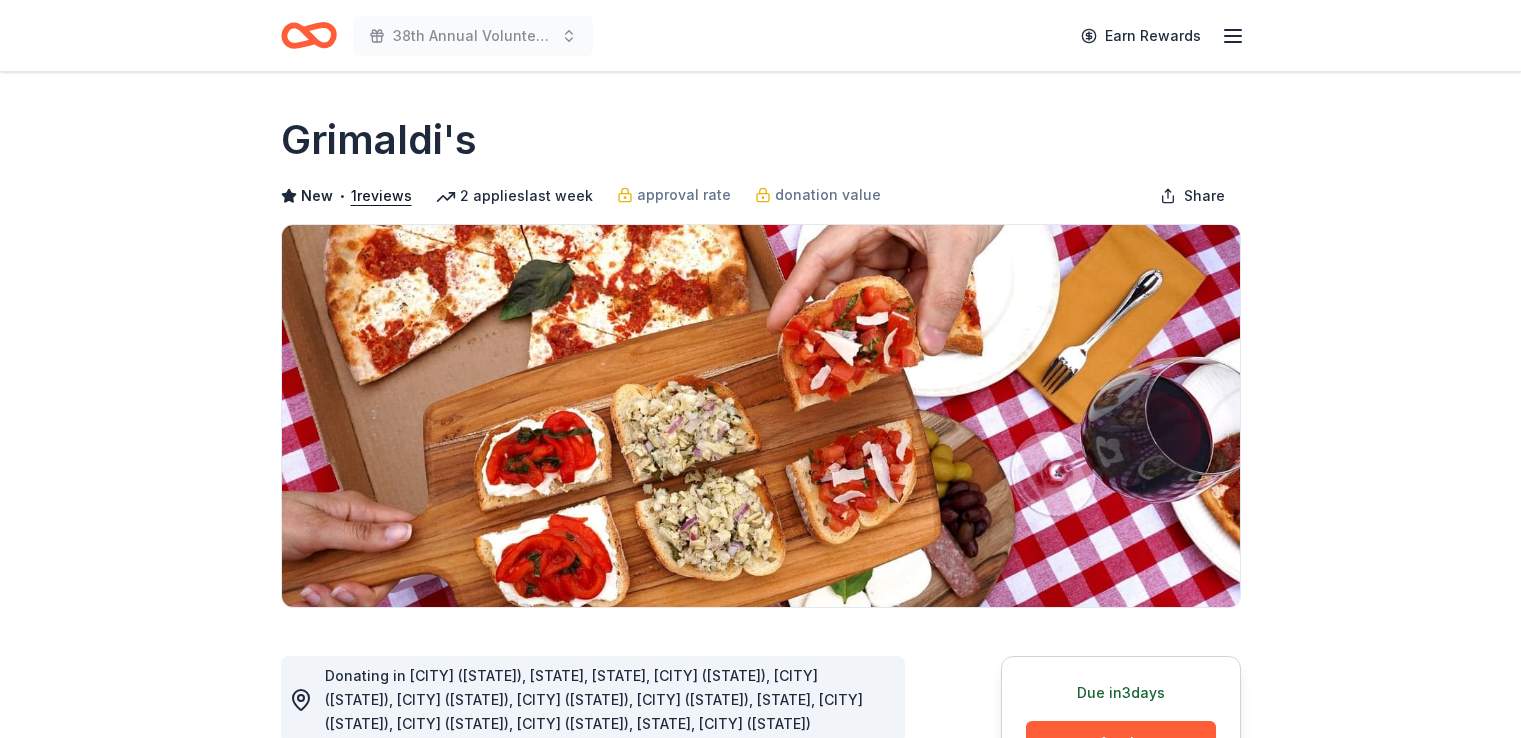 scroll, scrollTop: 0, scrollLeft: 0, axis: both 